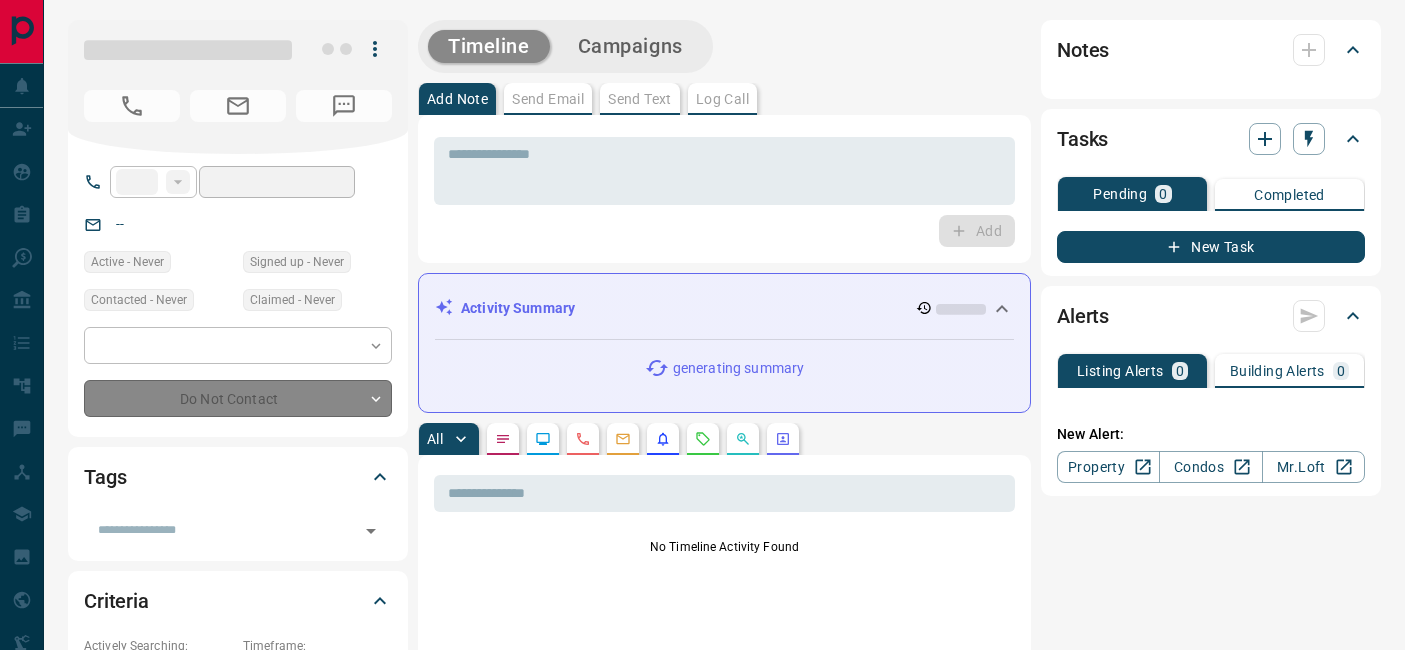 type on "**" 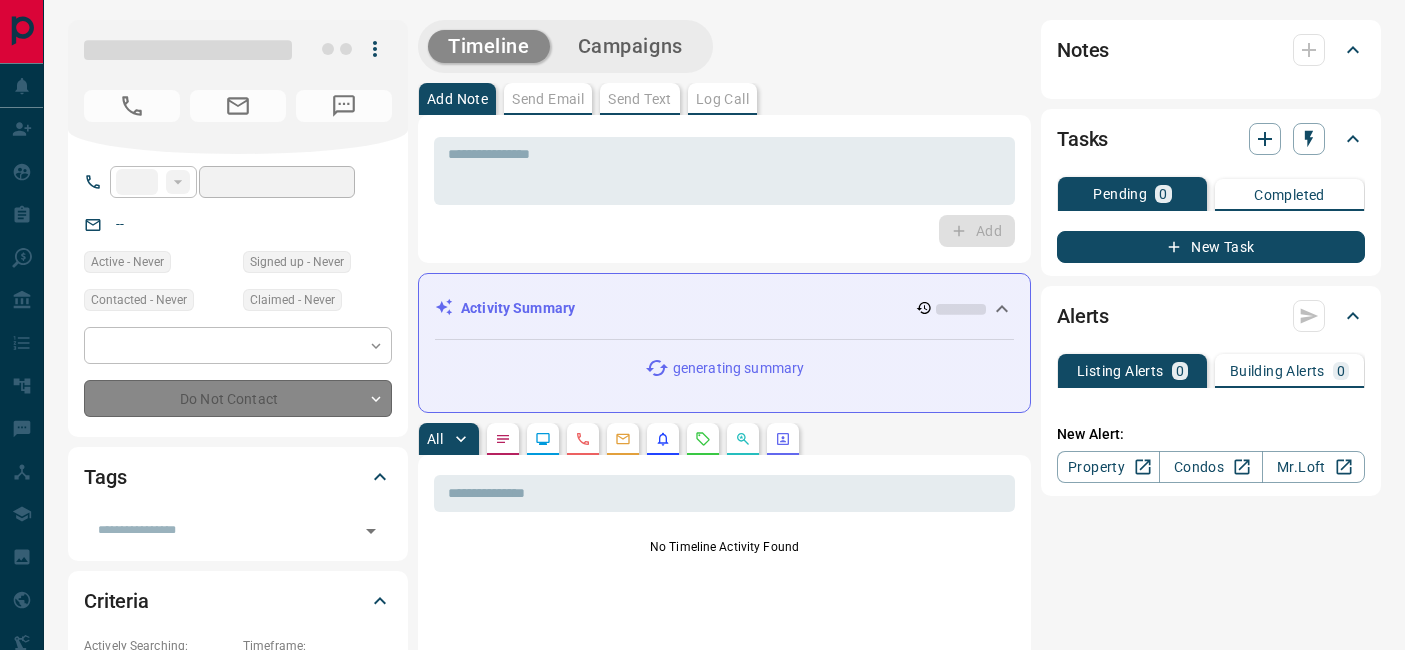 type on "**********" 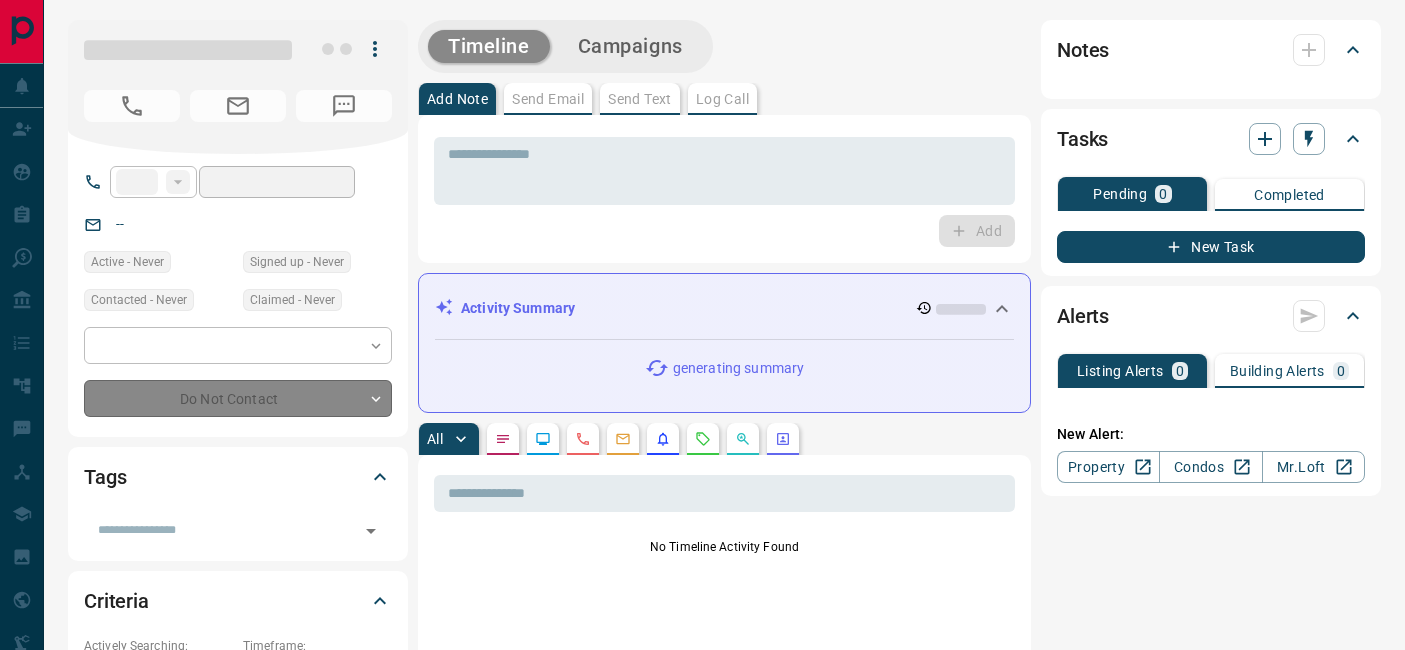 type on "**********" 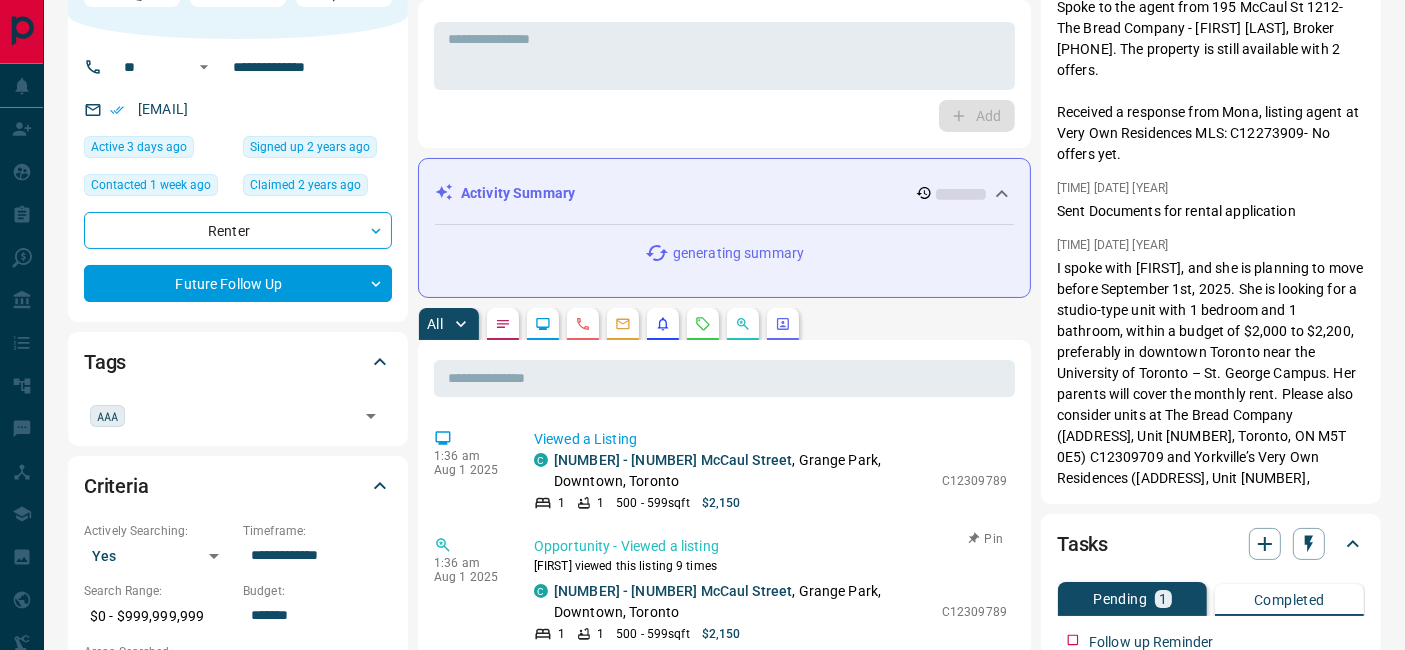 scroll, scrollTop: 0, scrollLeft: 0, axis: both 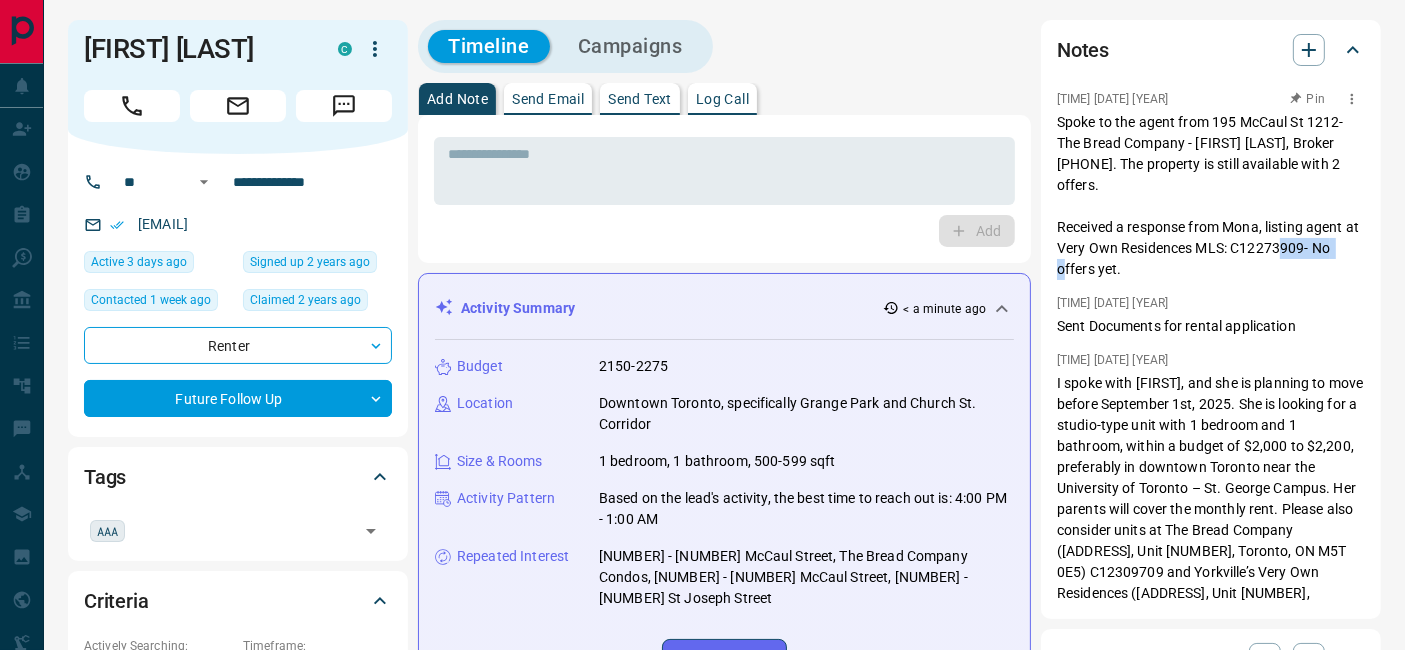 drag, startPoint x: 1257, startPoint y: 244, endPoint x: 1322, endPoint y: 247, distance: 65.06919 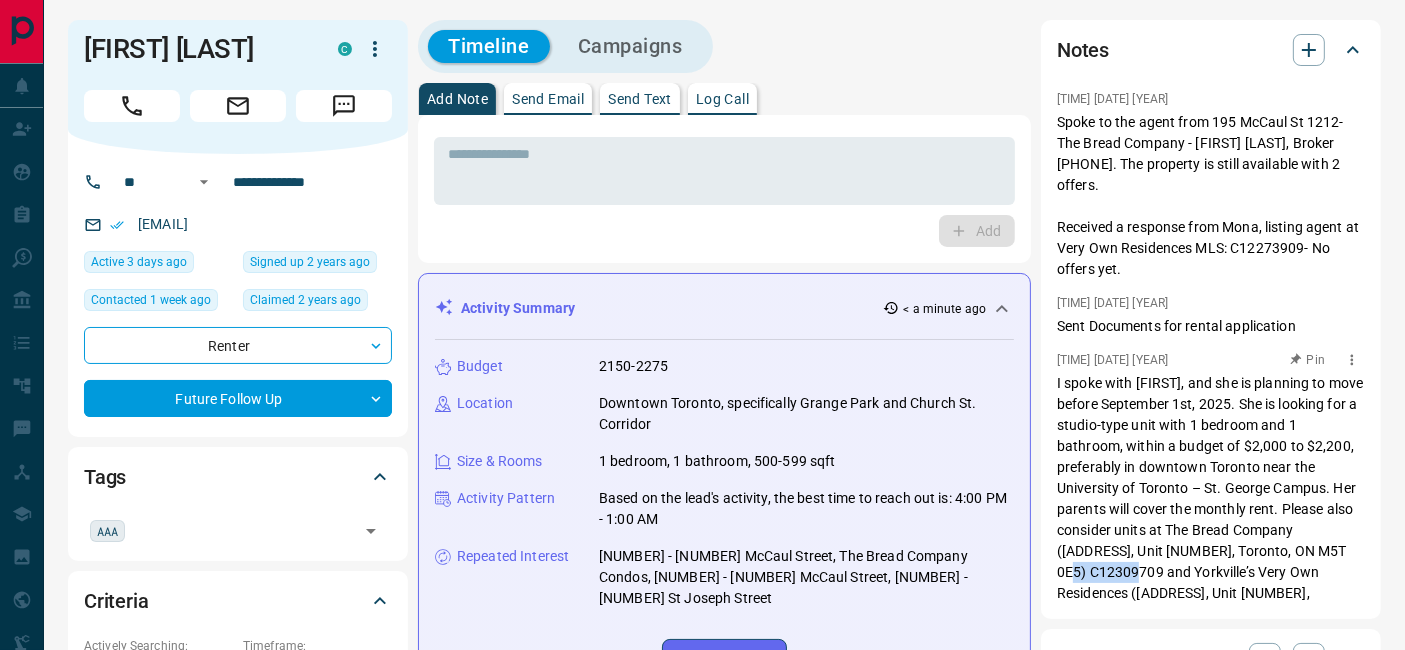 drag, startPoint x: 1205, startPoint y: 572, endPoint x: 1246, endPoint y: 483, distance: 97.98979 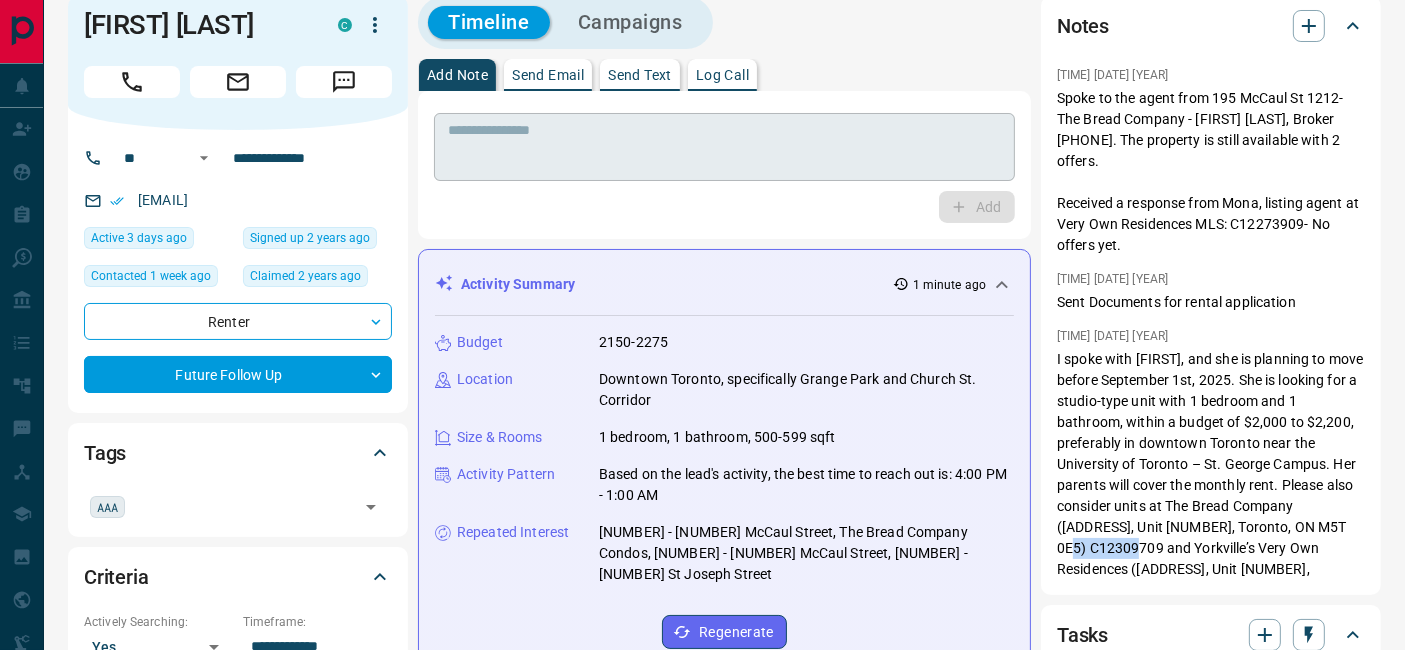 scroll, scrollTop: 0, scrollLeft: 0, axis: both 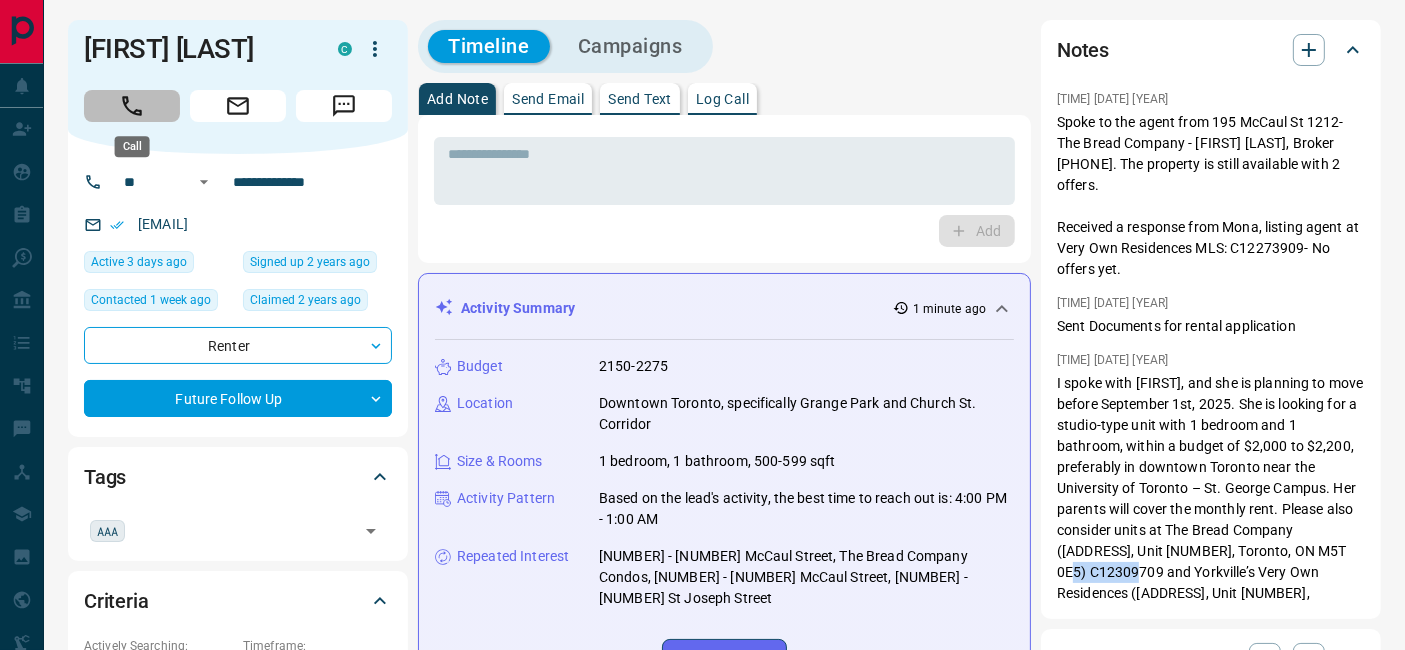 click at bounding box center (132, 106) 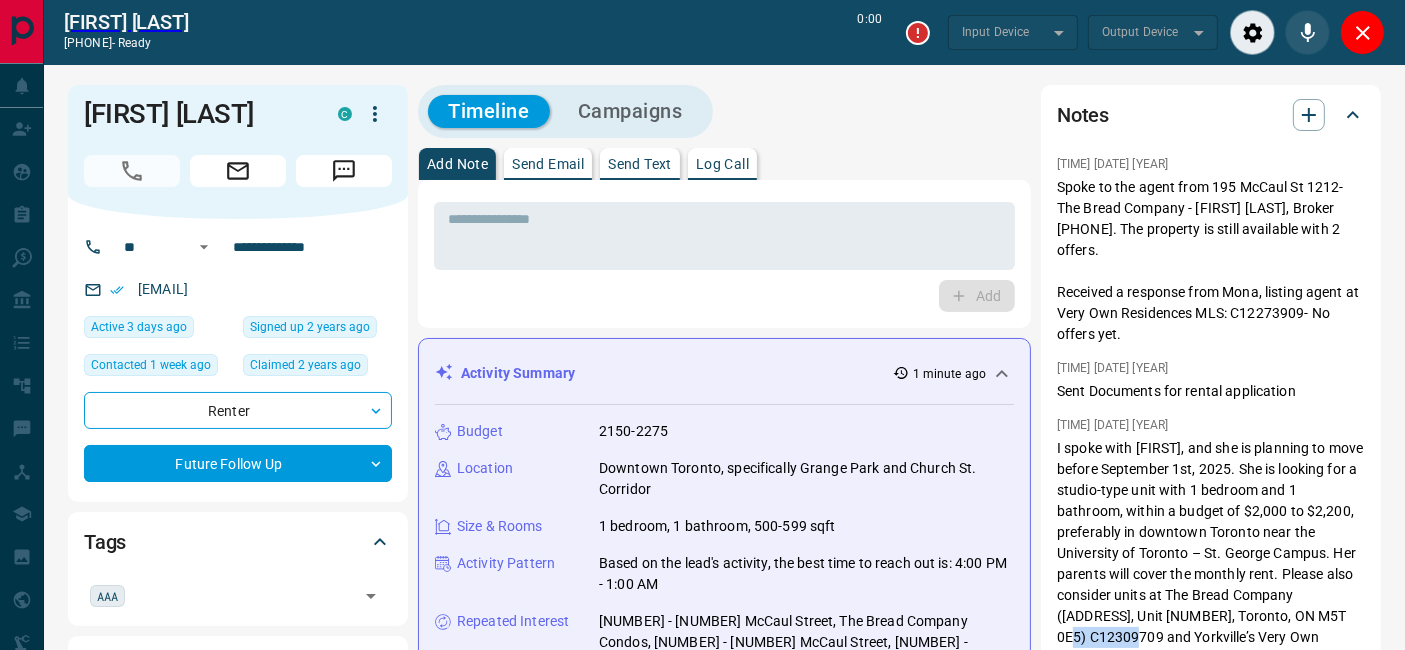 type on "*******" 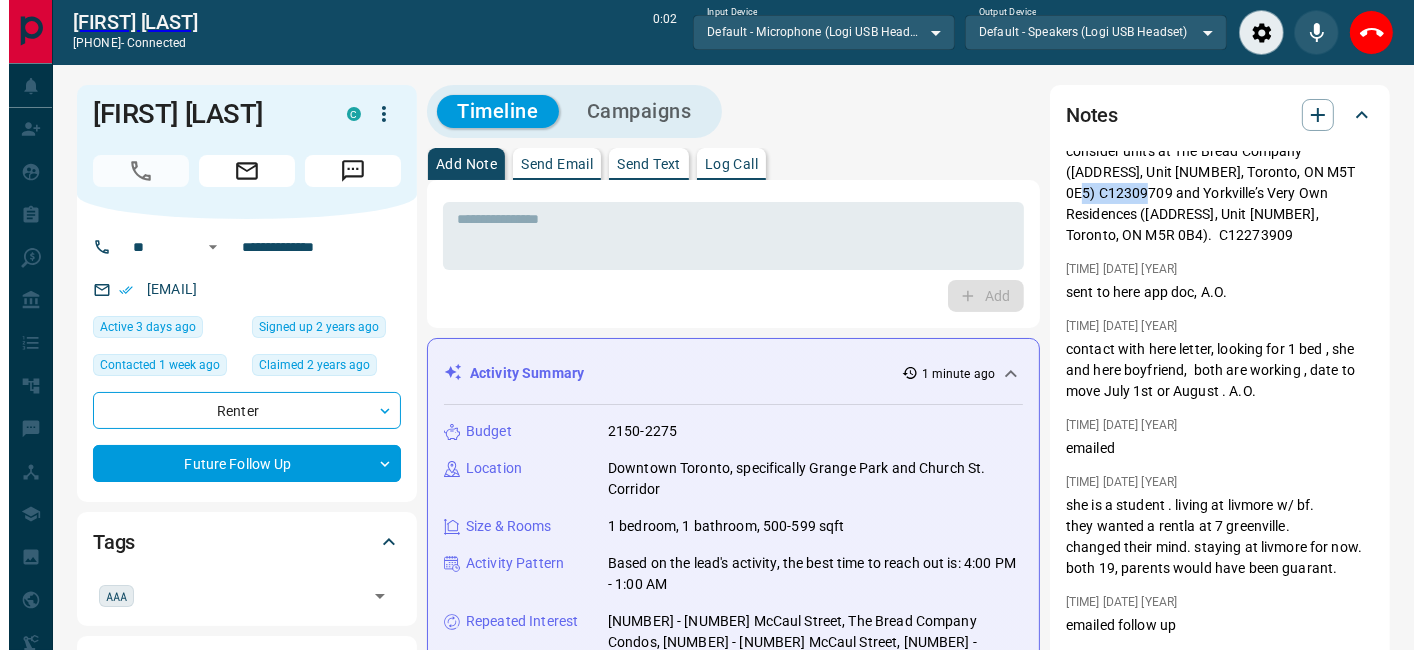scroll, scrollTop: 222, scrollLeft: 0, axis: vertical 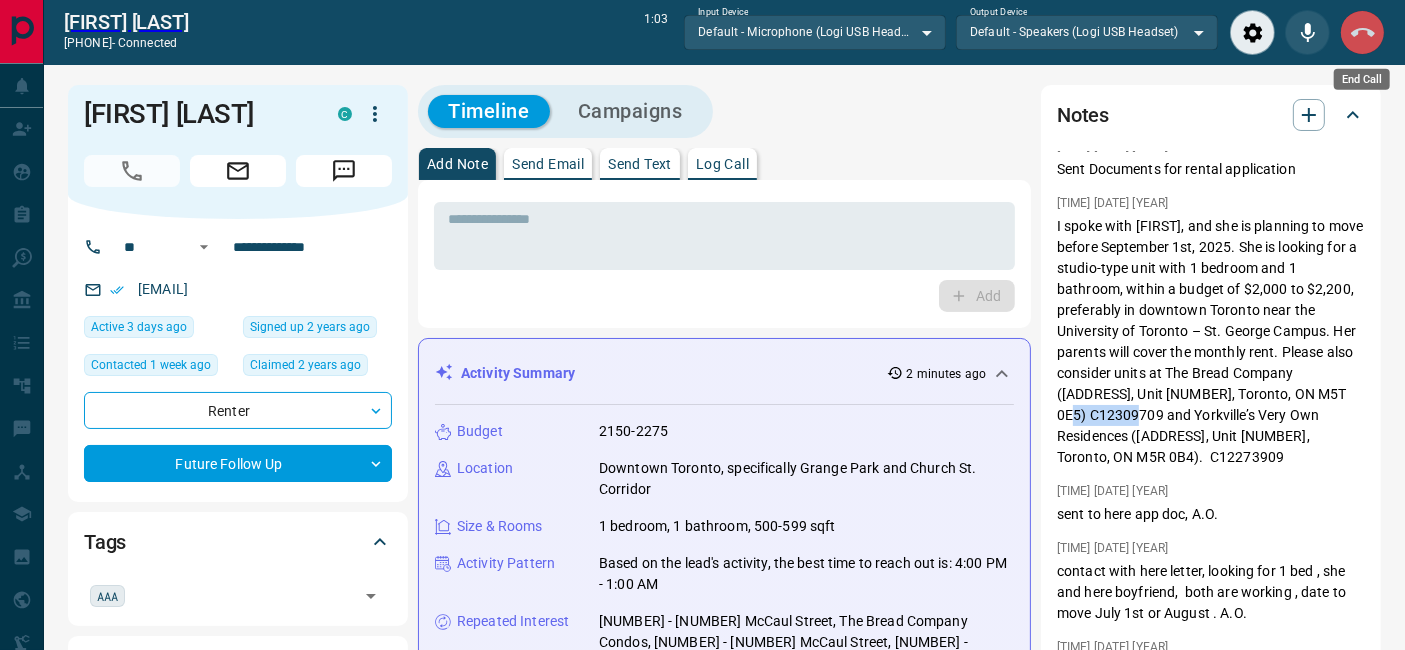 click 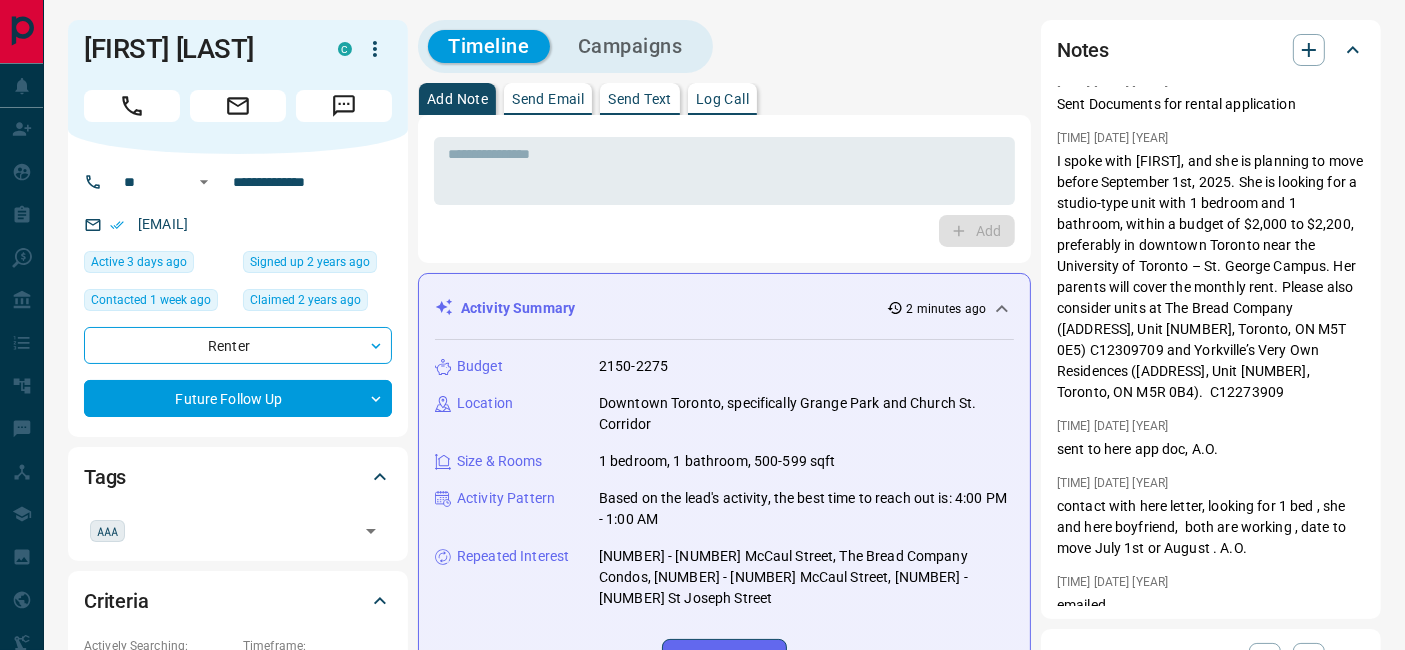 click on "* ​ Add" at bounding box center [724, 189] 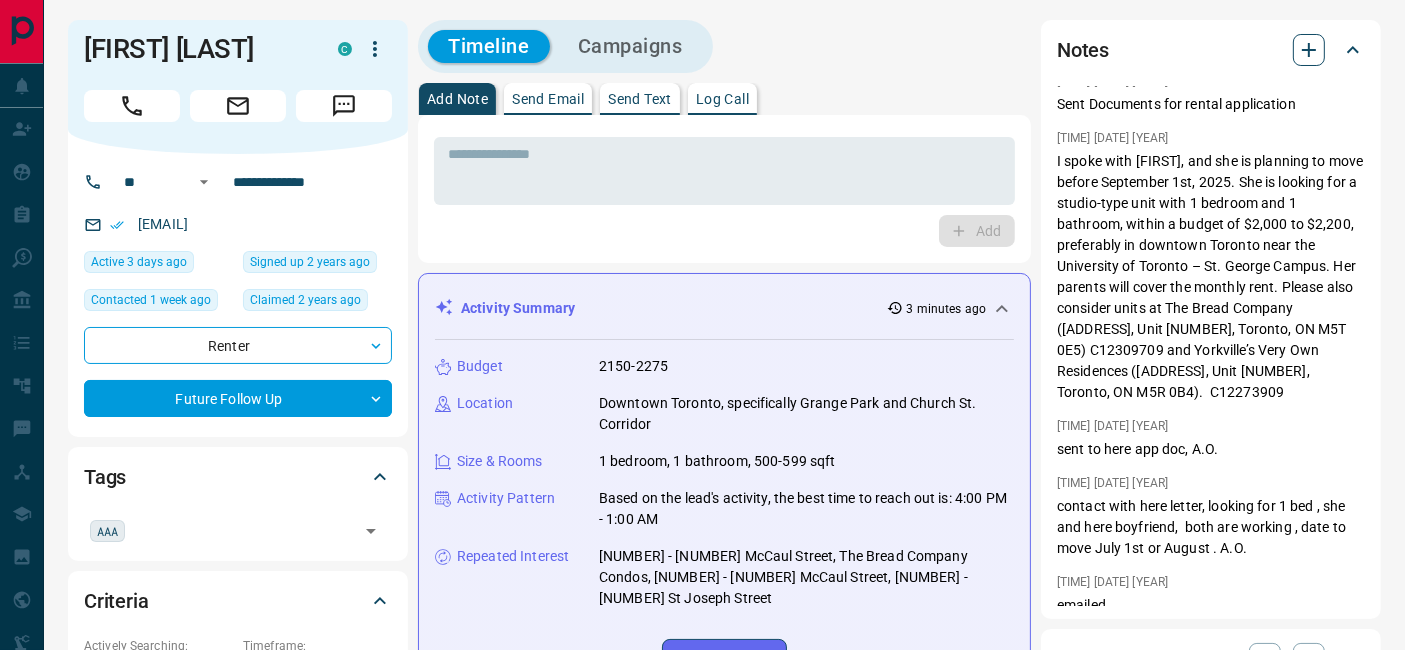 click 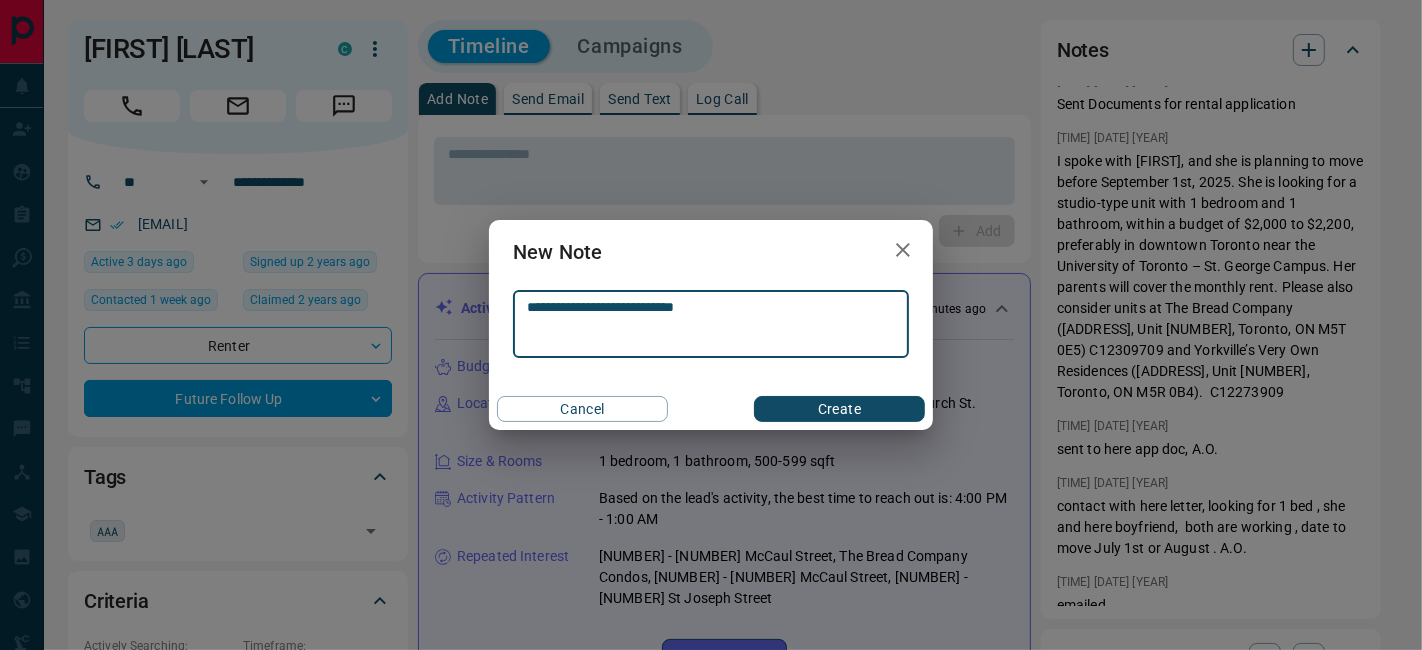 click on "**********" at bounding box center (711, 324) 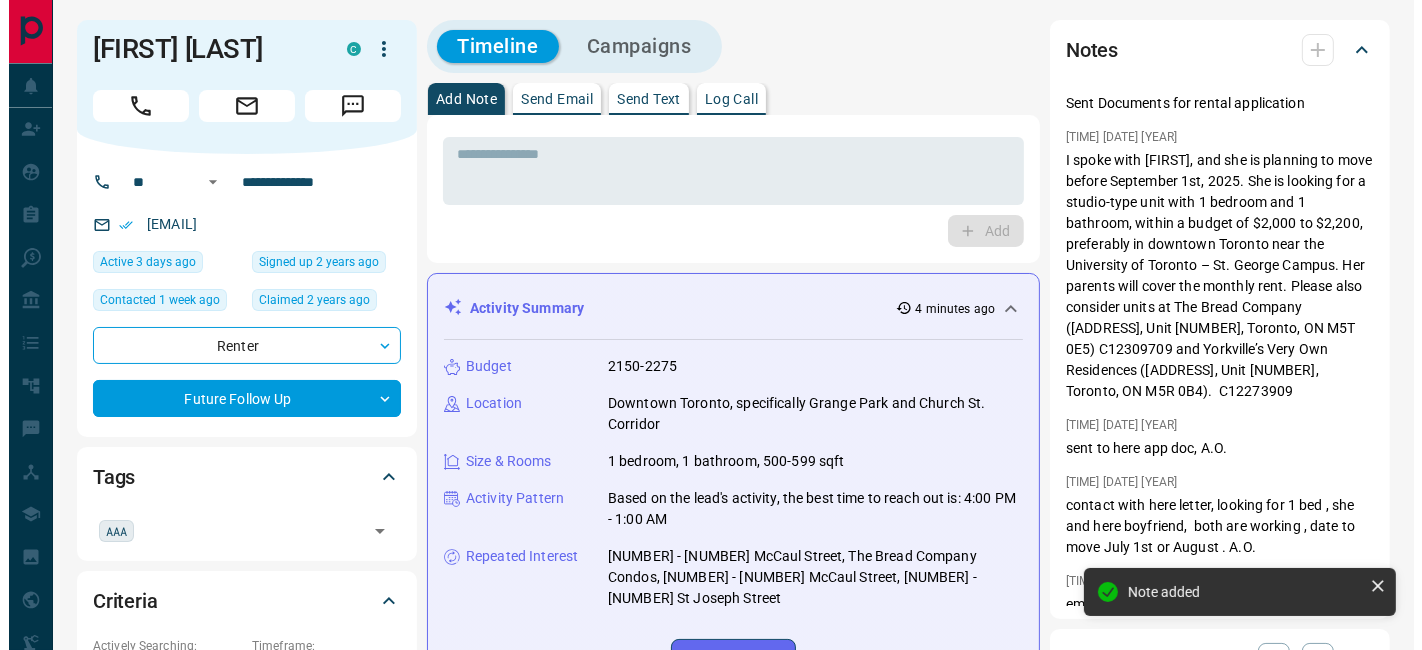 scroll, scrollTop: 279, scrollLeft: 0, axis: vertical 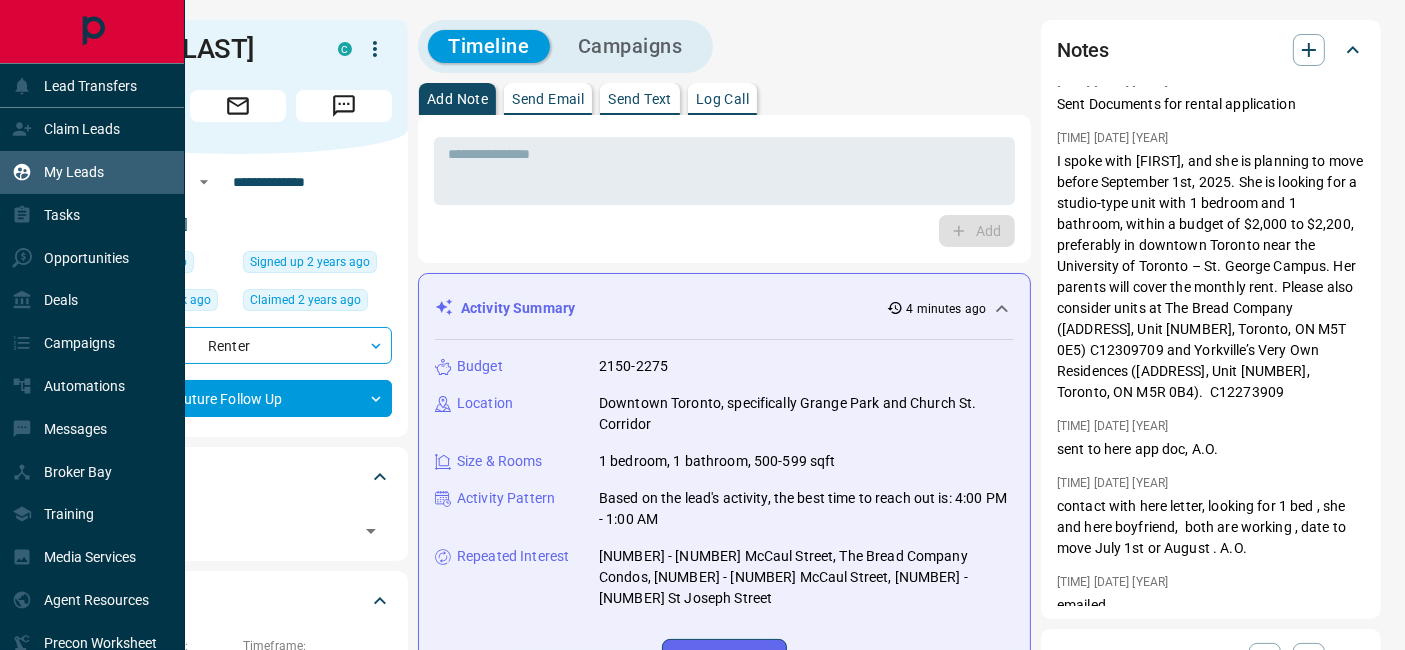 click on "My Leads" at bounding box center (58, 172) 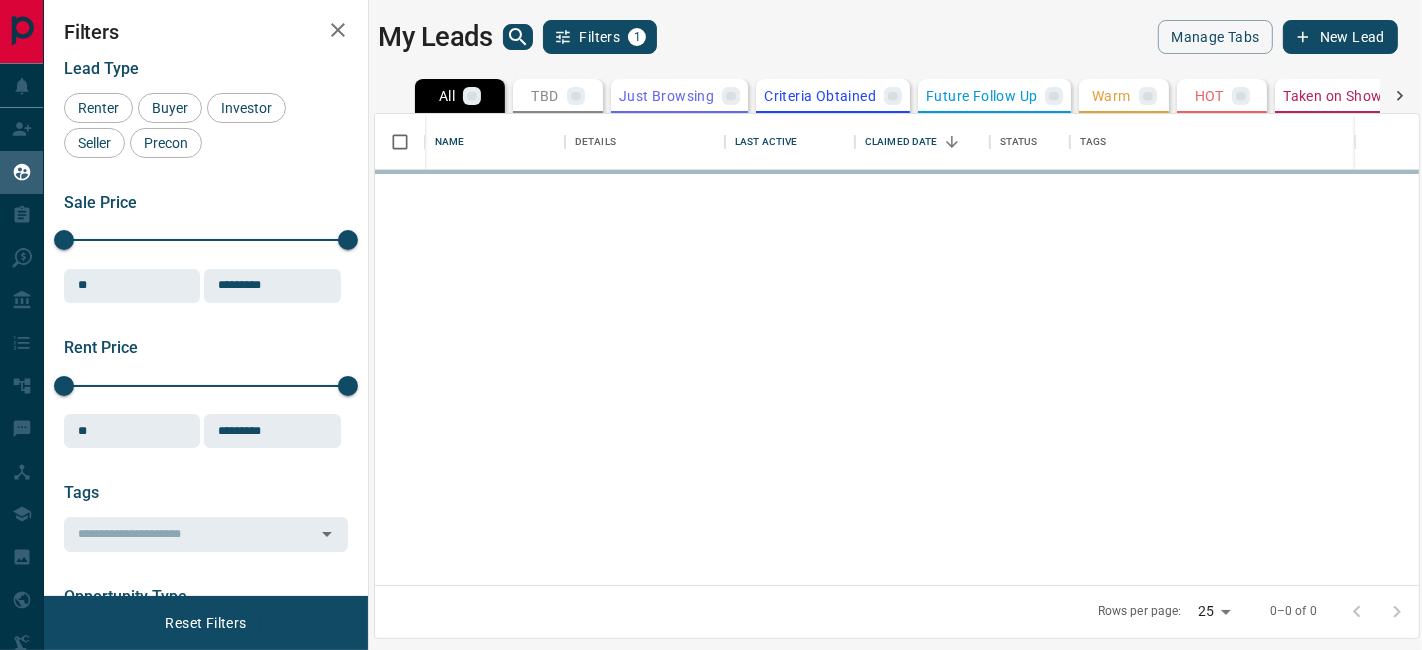 scroll, scrollTop: 18, scrollLeft: 18, axis: both 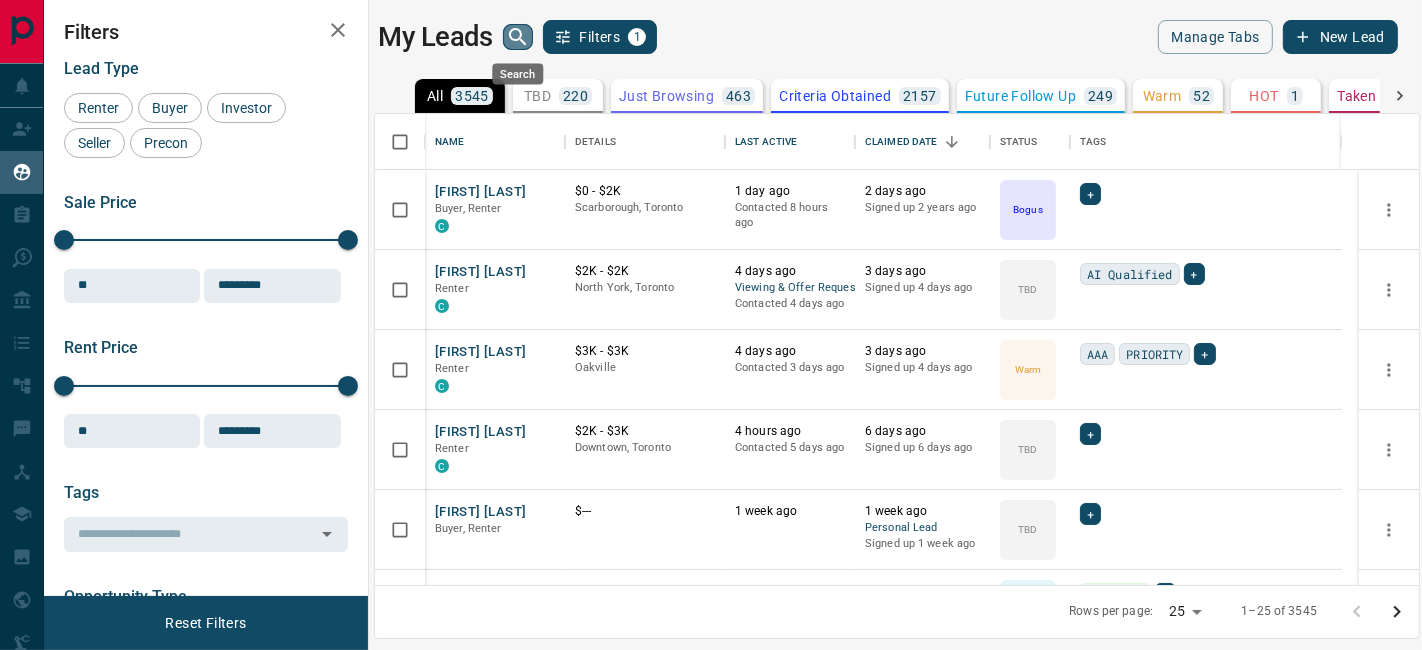 click at bounding box center [518, 37] 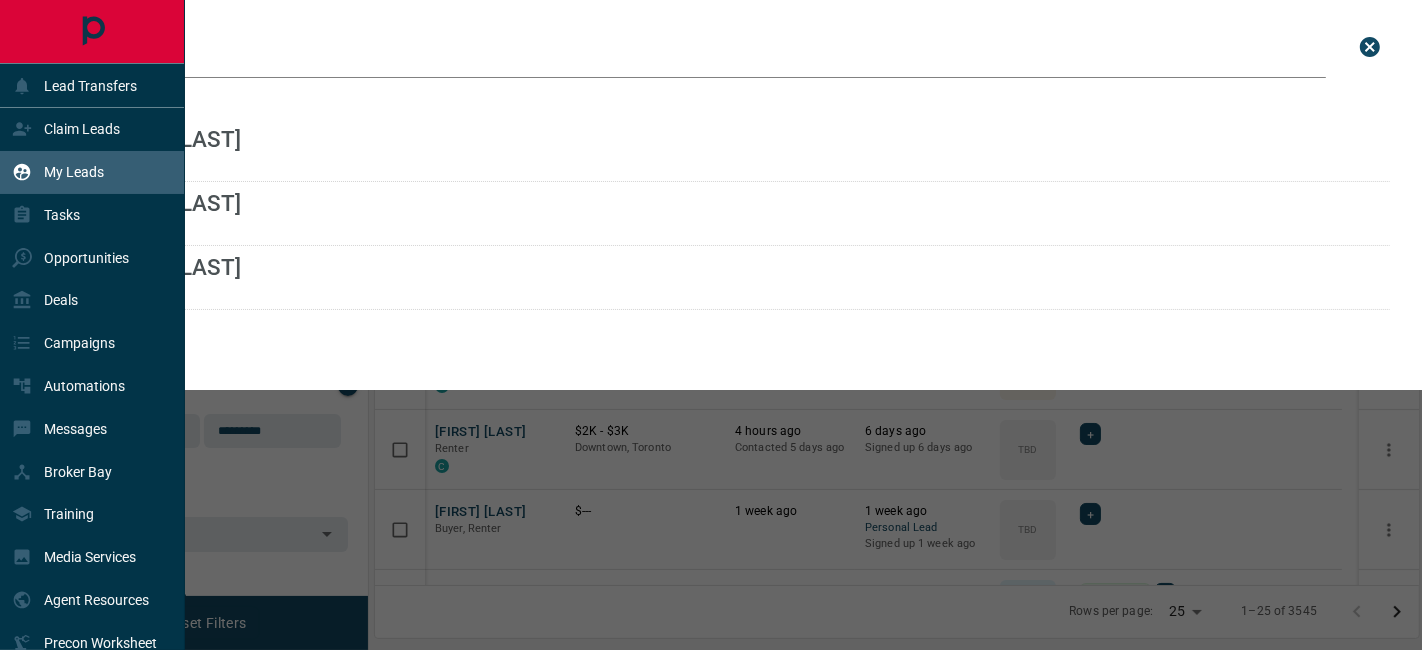 drag, startPoint x: 326, startPoint y: 64, endPoint x: 41, endPoint y: 60, distance: 285.02808 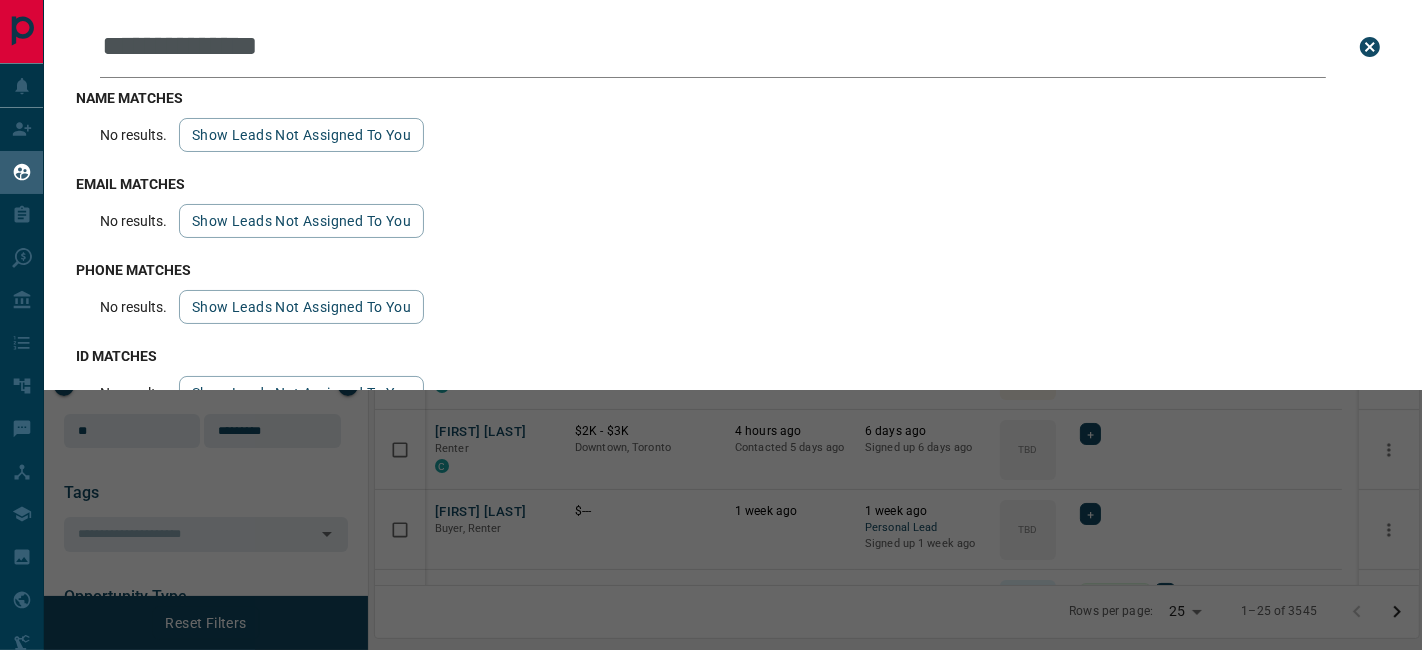 drag, startPoint x: 362, startPoint y: 44, endPoint x: 93, endPoint y: 40, distance: 269.02972 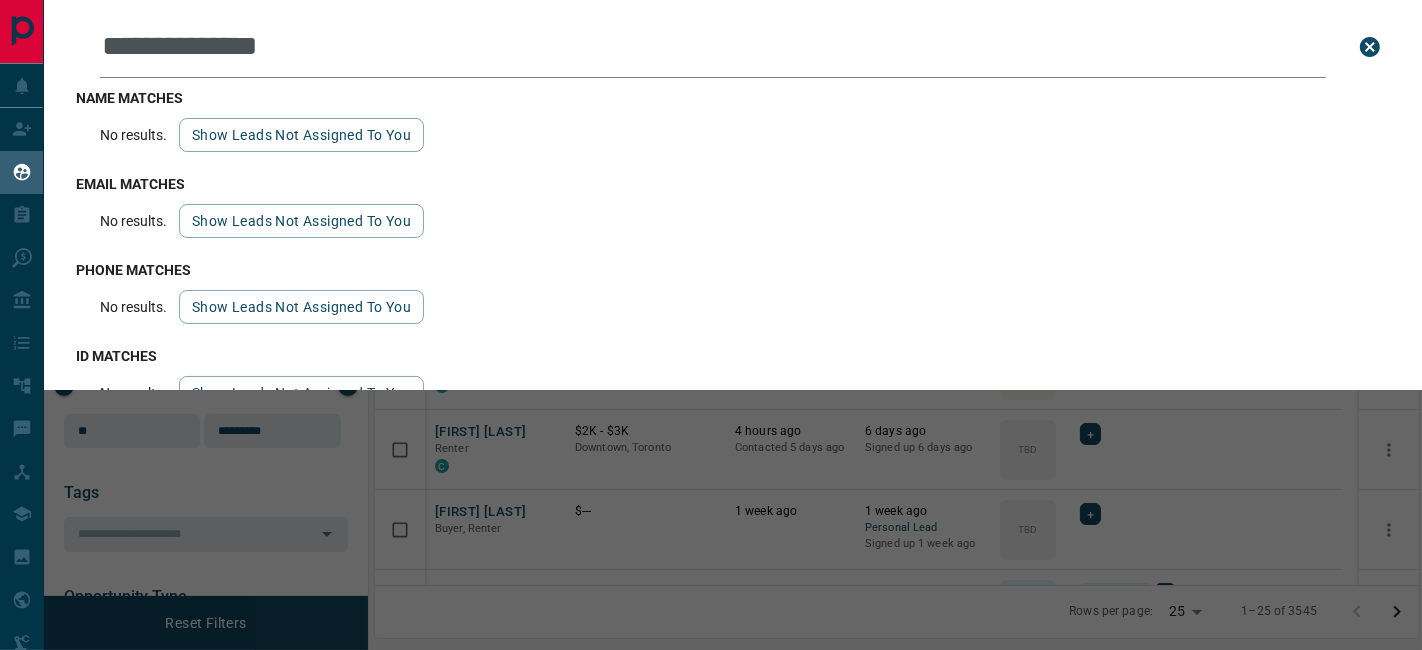 type on "**********" 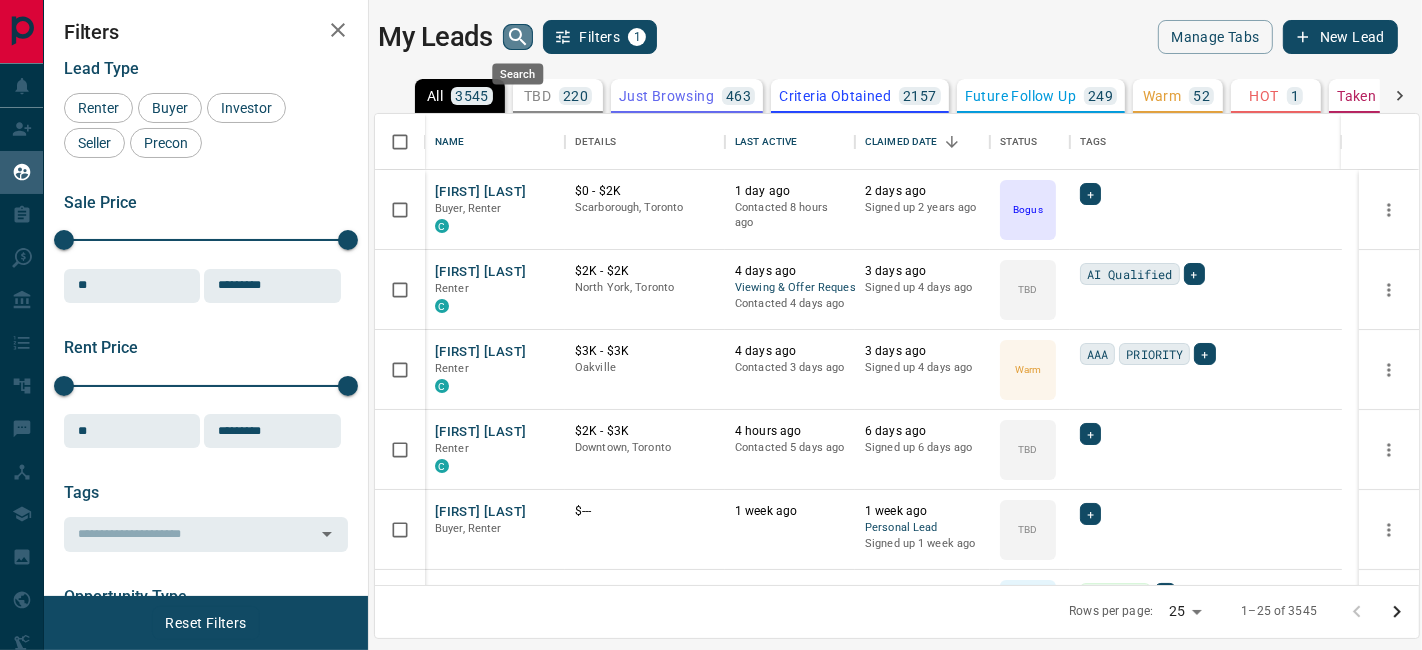 click 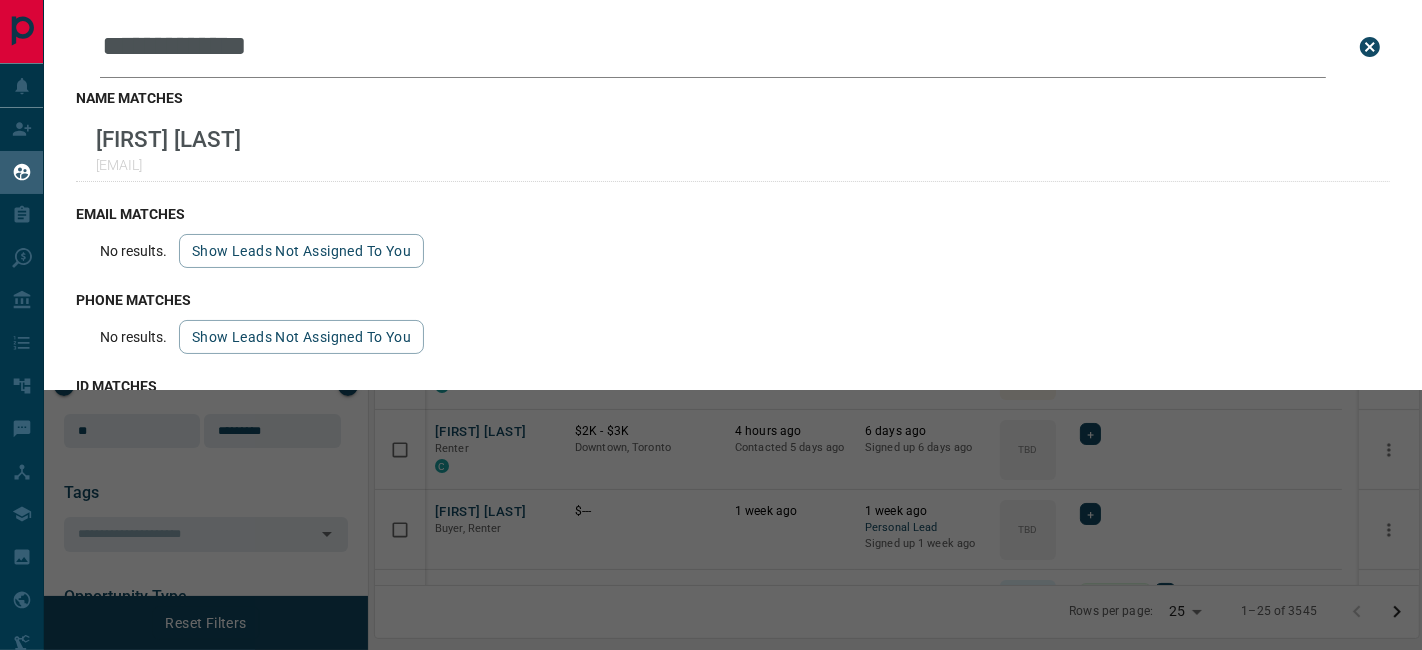 drag, startPoint x: 405, startPoint y: 47, endPoint x: 67, endPoint y: 35, distance: 338.21295 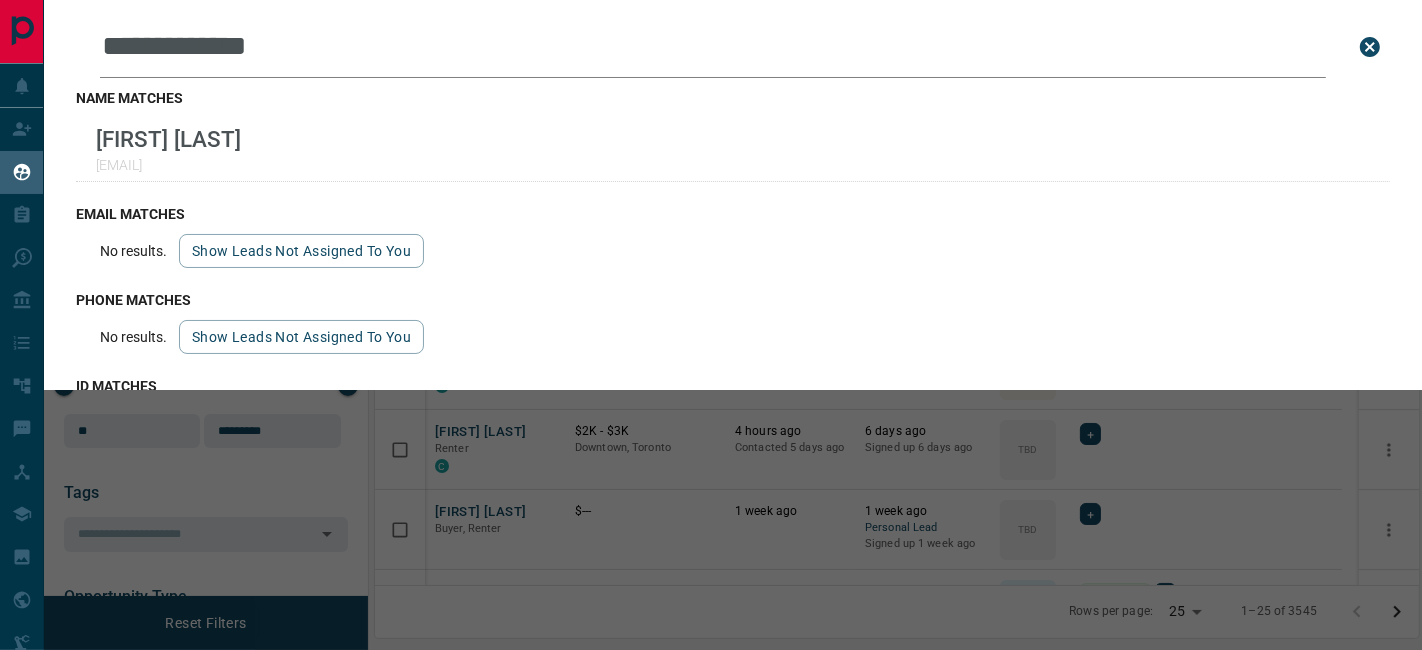 paste 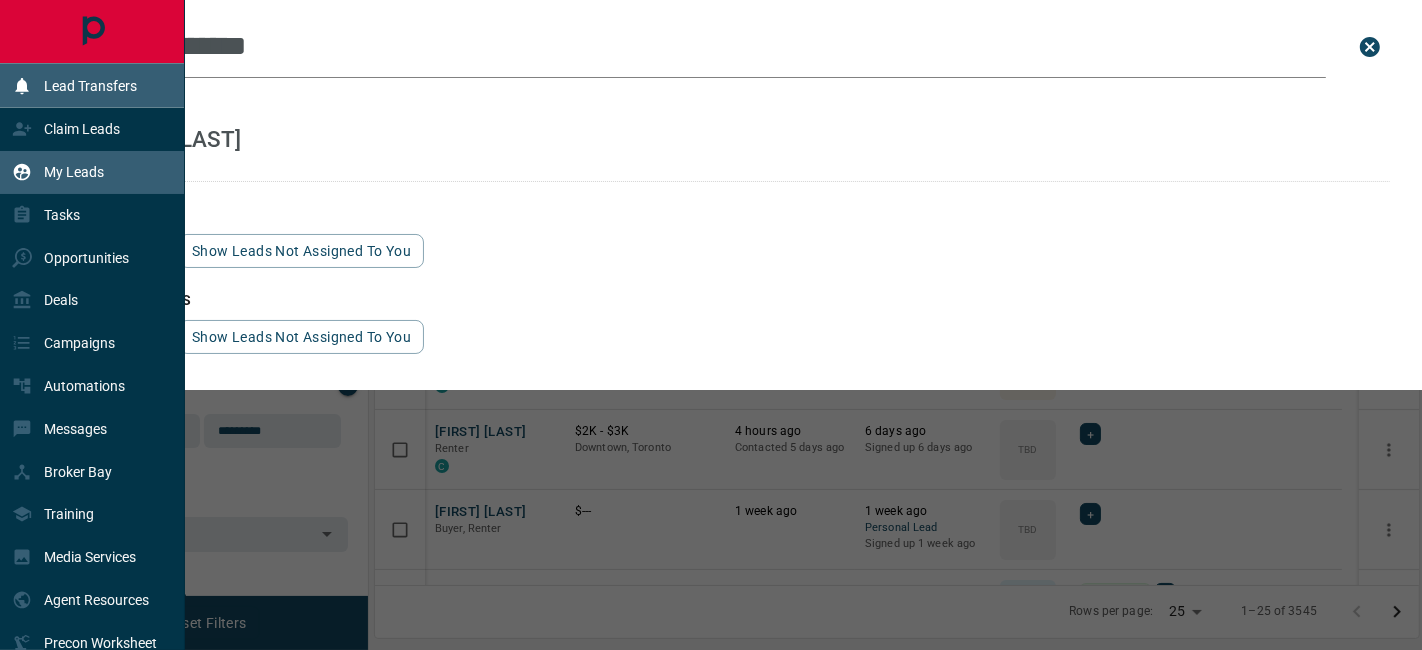 drag, startPoint x: 37, startPoint y: 67, endPoint x: 0, endPoint y: 67, distance: 37 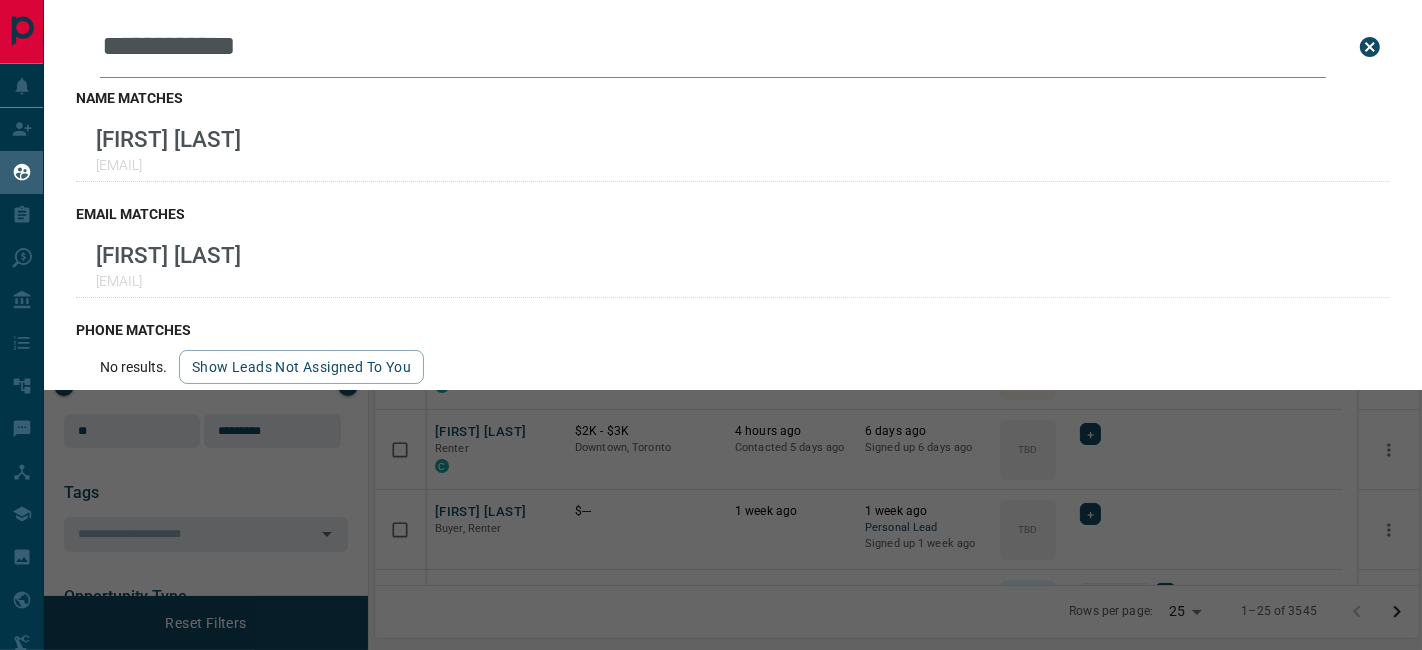 click on "**********" at bounding box center (713, 47) 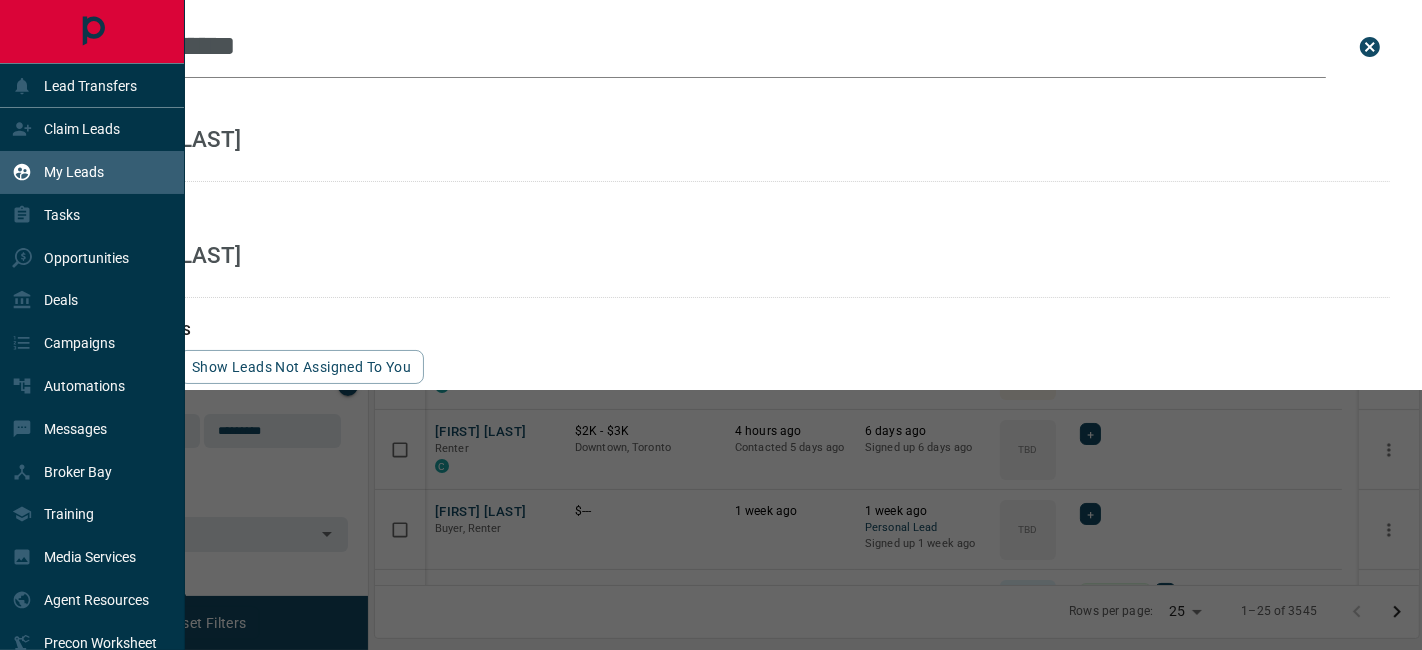 drag, startPoint x: 11, startPoint y: 44, endPoint x: 0, endPoint y: 36, distance: 13.601471 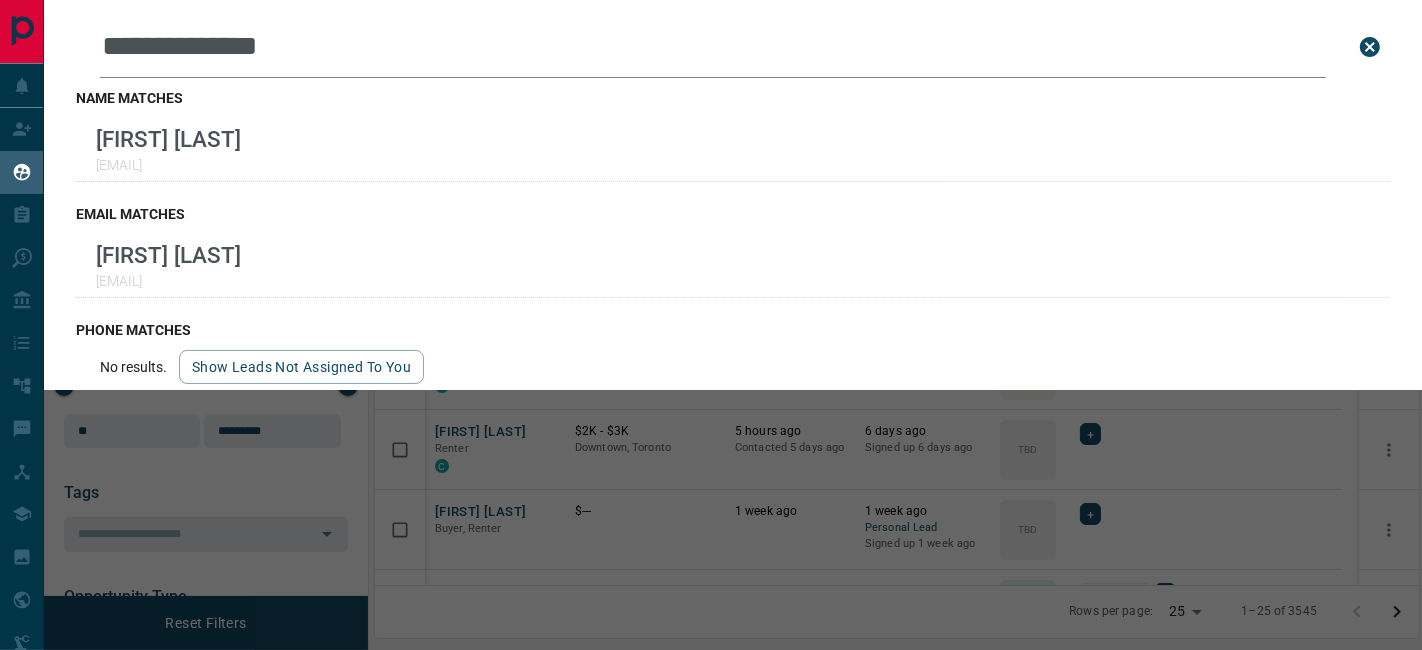 drag, startPoint x: 365, startPoint y: 27, endPoint x: 61, endPoint y: 44, distance: 304.47495 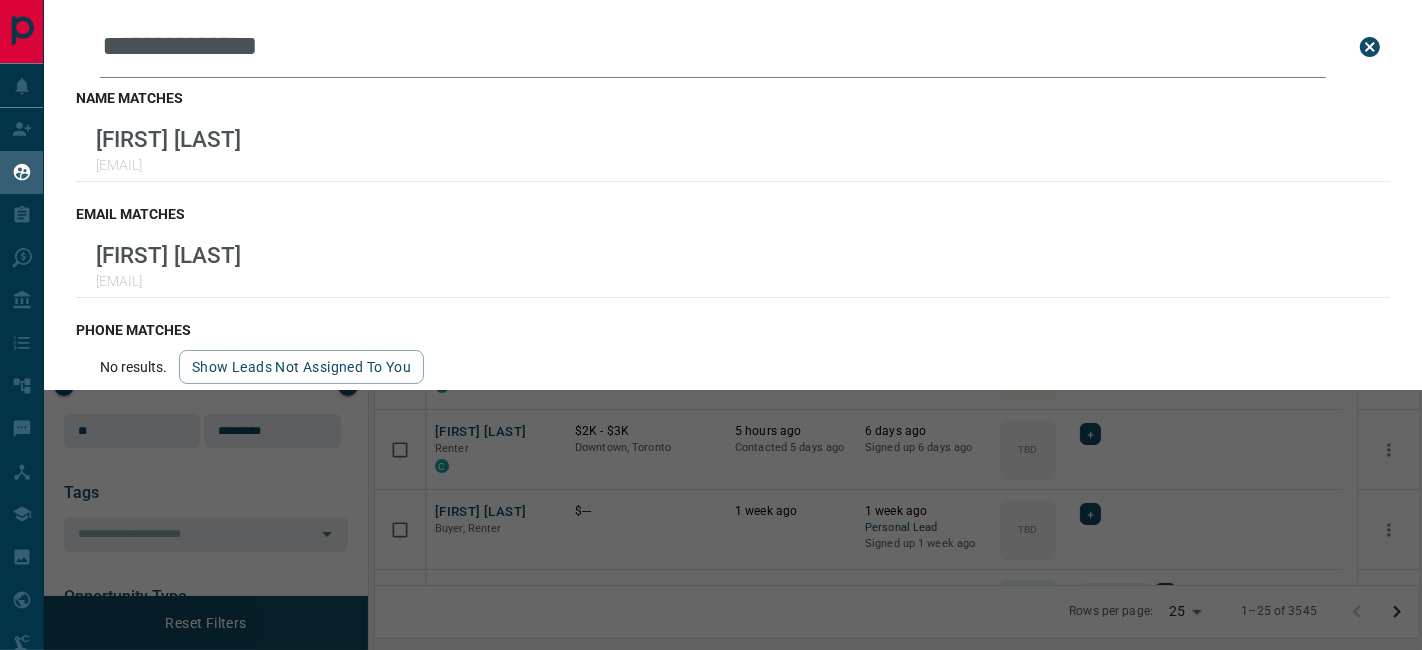 paste 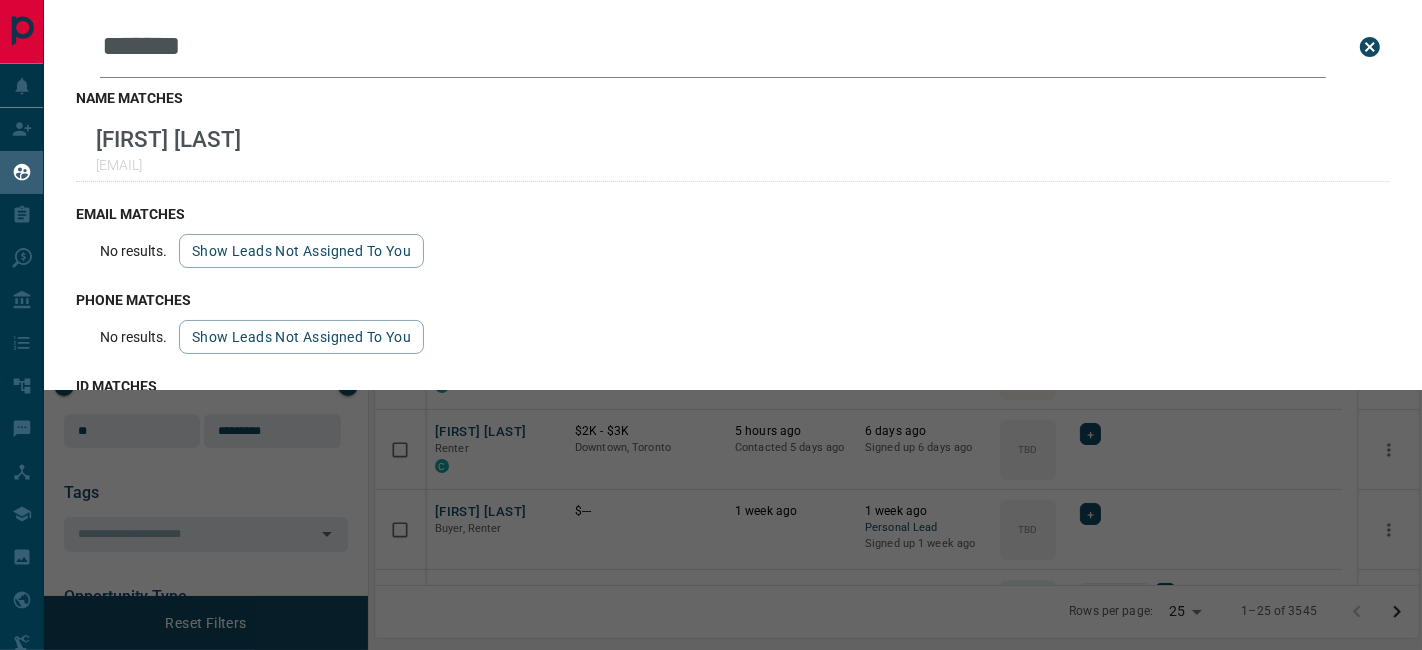 drag, startPoint x: 223, startPoint y: 47, endPoint x: 94, endPoint y: 43, distance: 129.062 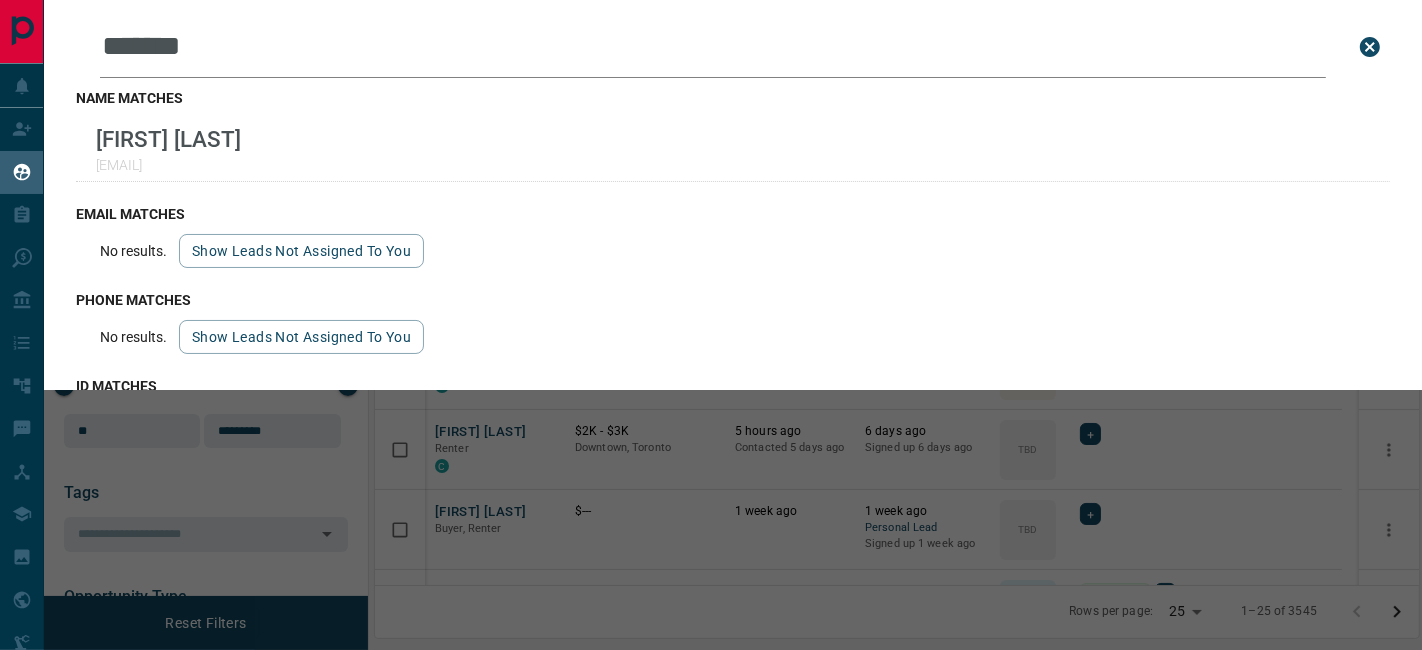 paste on "******" 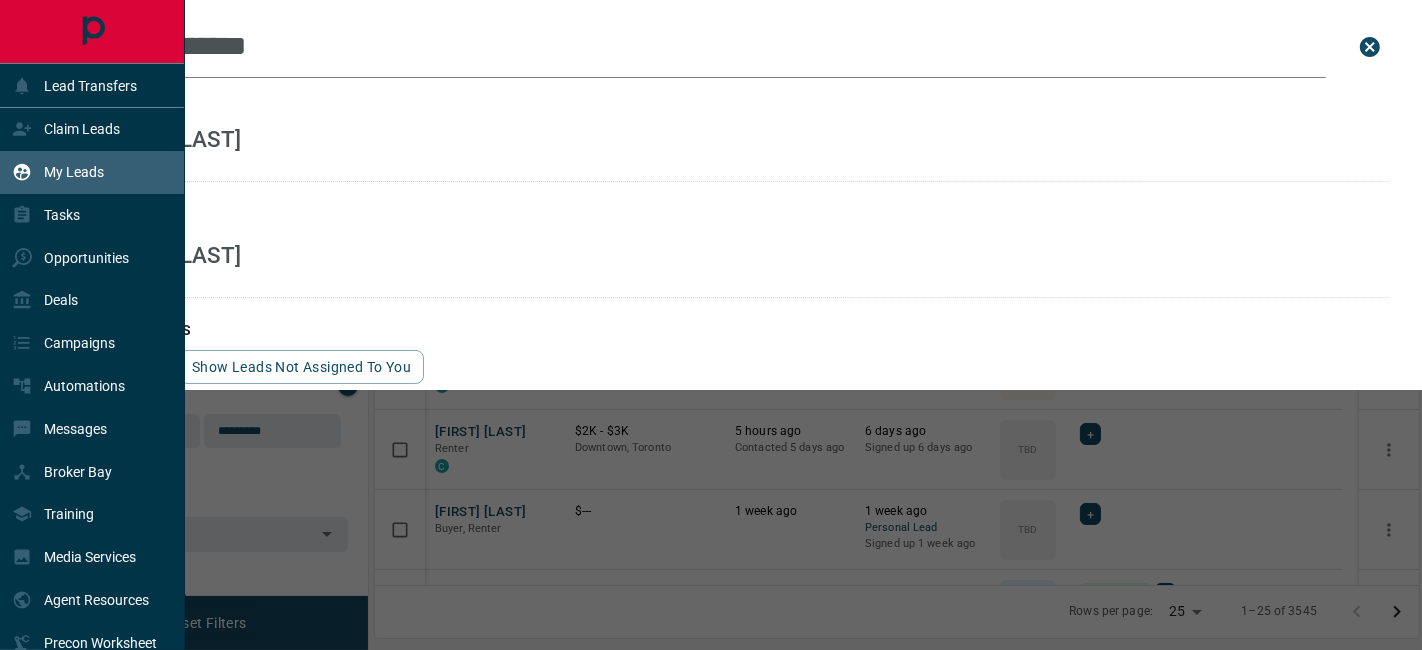 drag, startPoint x: 378, startPoint y: 45, endPoint x: 30, endPoint y: 52, distance: 348.0704 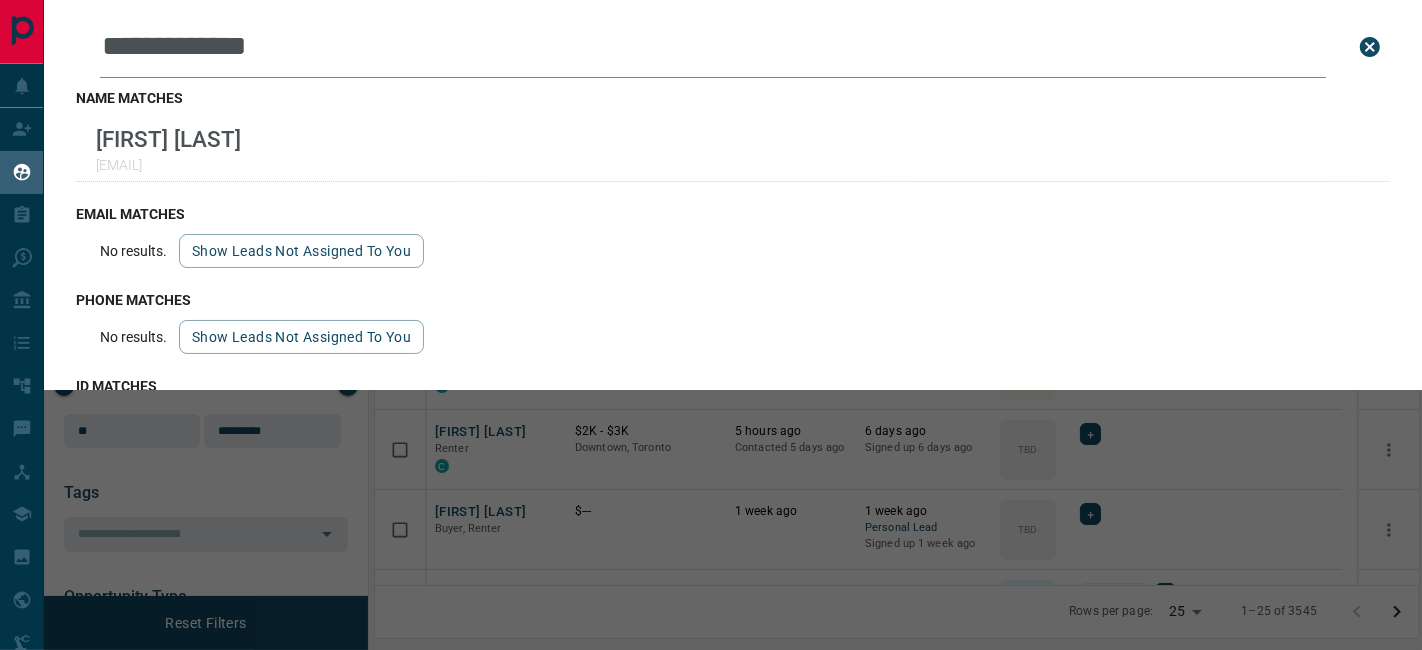 drag, startPoint x: 420, startPoint y: 40, endPoint x: 271, endPoint y: 44, distance: 149.05368 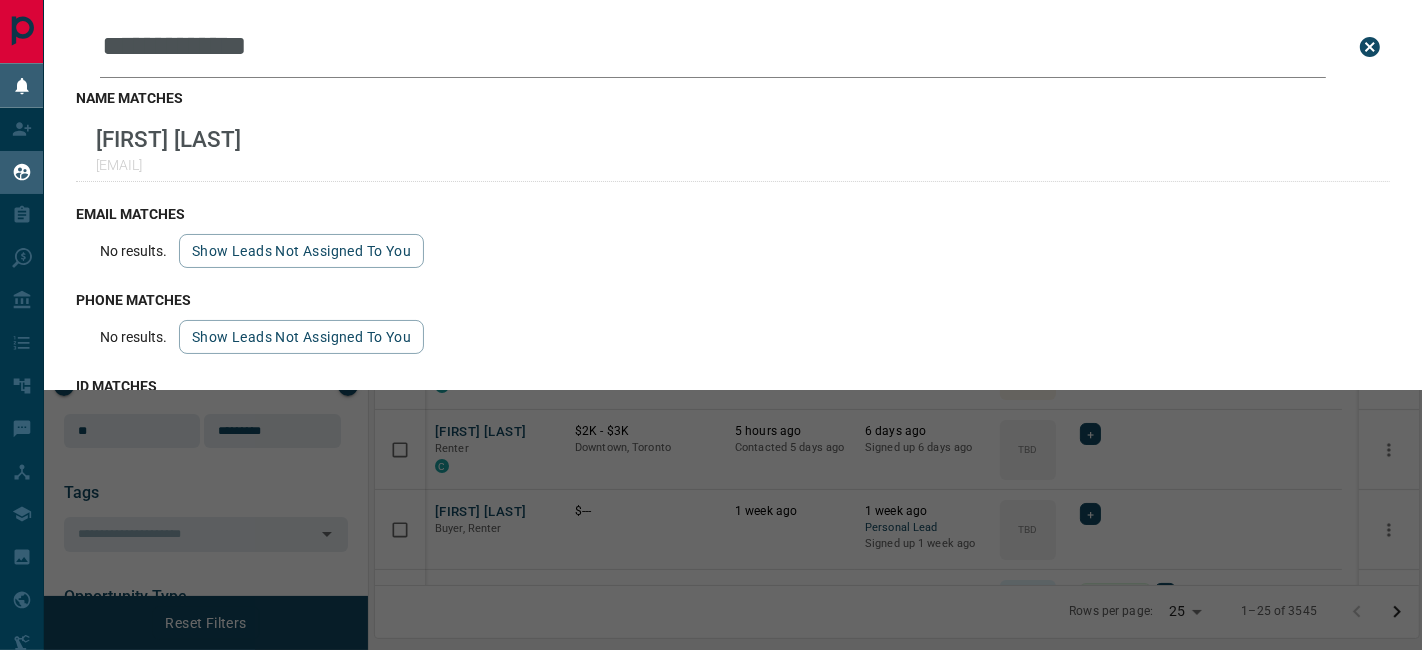 paste 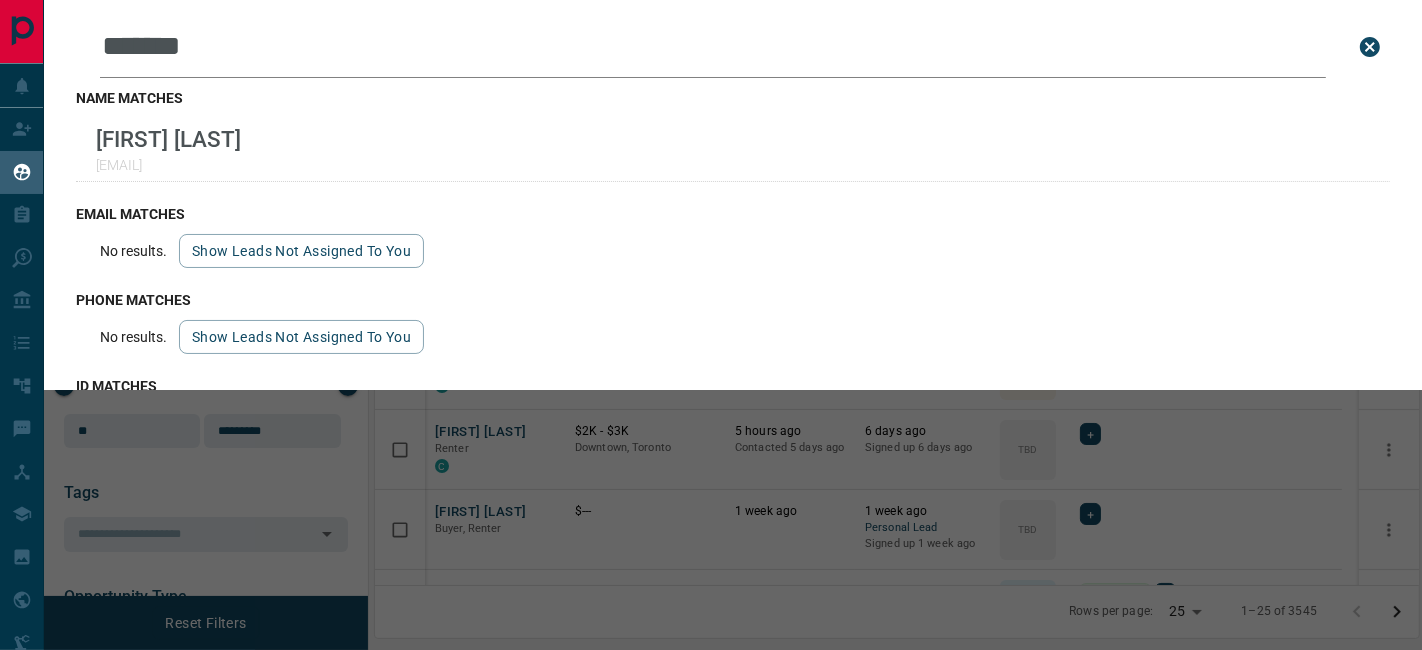 drag, startPoint x: 344, startPoint y: 31, endPoint x: 282, endPoint y: 66, distance: 71.19691 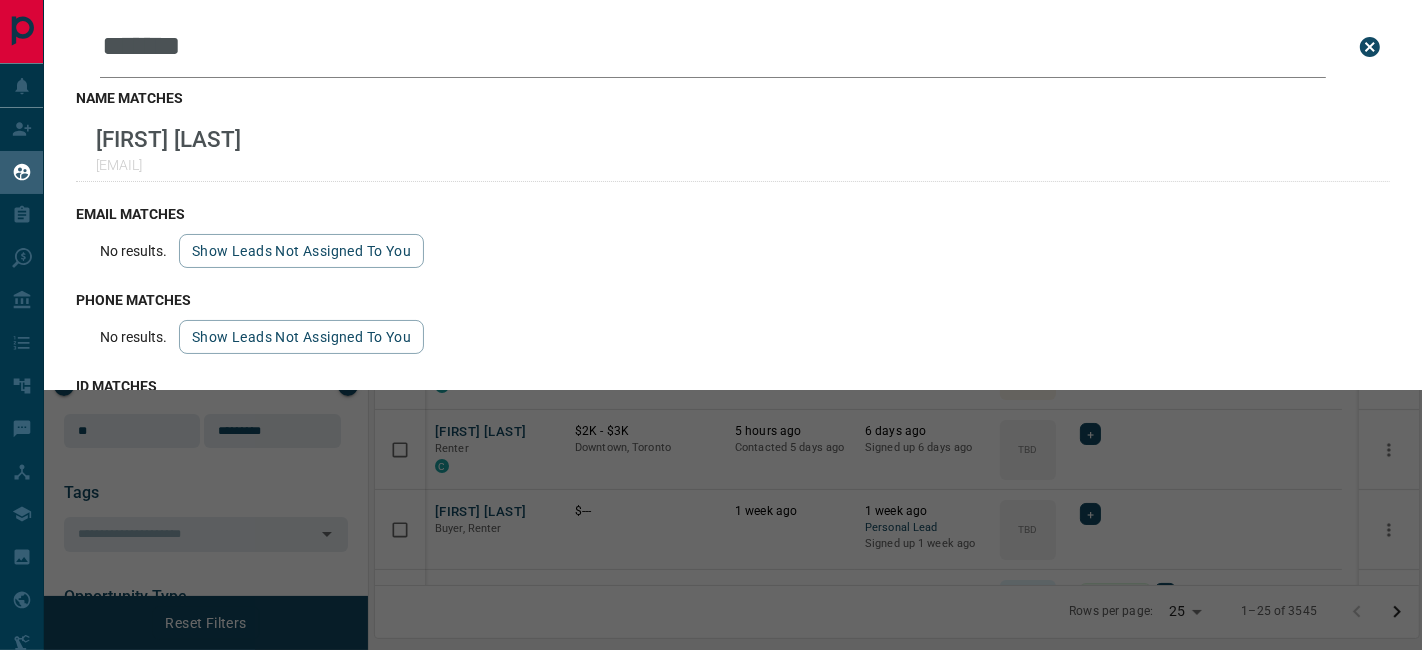 click on "Lead Transfers Claim Leads My Leads Tasks Opportunities Deals Campaigns Automations Messages Broker Bay Training Media Services Agent Resources Precon Worksheet Mobile Apps Disclosure Logout My Leads Leads Search Bar ******* Search for a lead by name, email, phone, or id name matches [FIRST] [LAST] [EMAIL] email matches No results. Show leads not assigned to you phone matches No results. Show leads not assigned to you id matches No results. Show leads not assigned to you Filters 1 Manage Tabs New Lead All 3545 TBD 220 Do Not Contact - Not Responsive 85 Bogus 257 Just Browsing 463 Criteria Obtained 2157 Future Follow Up 249 Warm 52 HOT 1 Taken on Showings - Submitted Offer - Client 61 Name Details Last Active Claimed Date Status Tags [FIRST] [LAST] Buyer, Renter C $0 - $2K Scarborough, Toronto 1 day ago Contacted 8 hours ago 2 days ago Signed up 2 years ago Bogus + [FIRST] [LAST] Renter C $2K - $2K North York, Toronto 4 days ago Viewing & Offer Request Contacted 4 days ago 3 days ago Signed up 4 days ago TBD + C +" at bounding box center [711, 312] 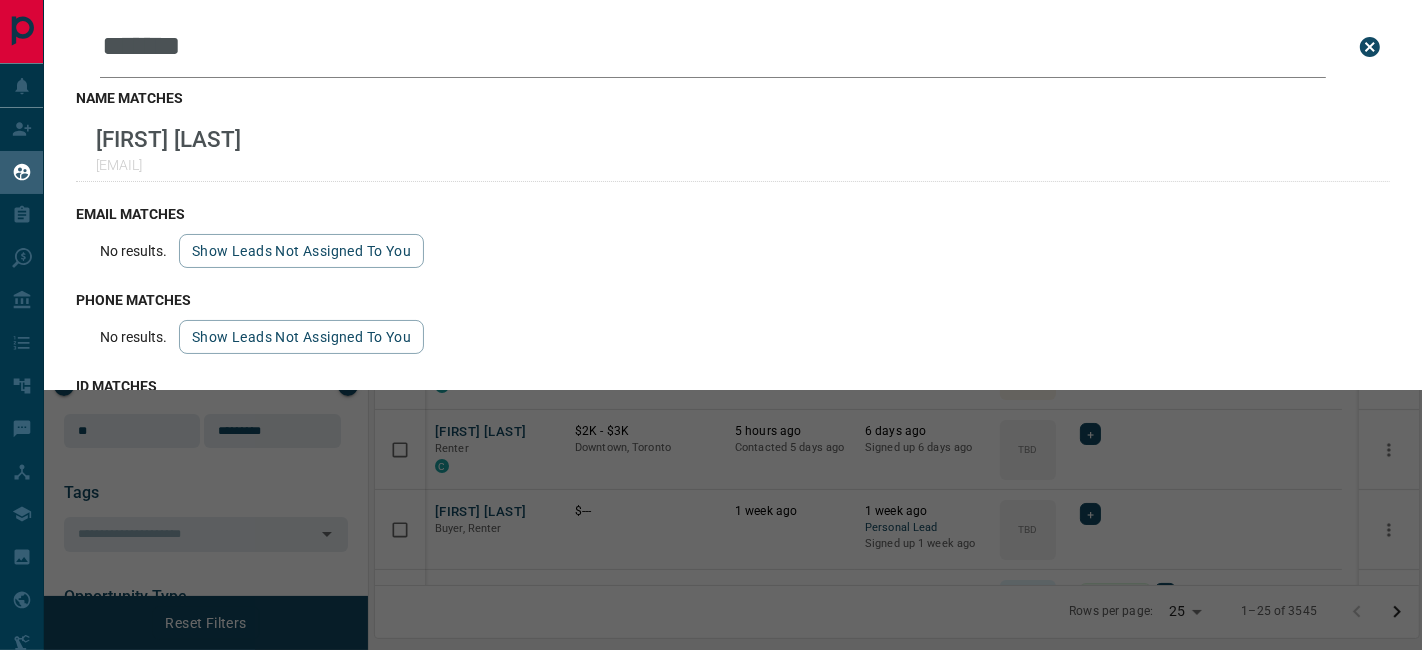 paste on "****" 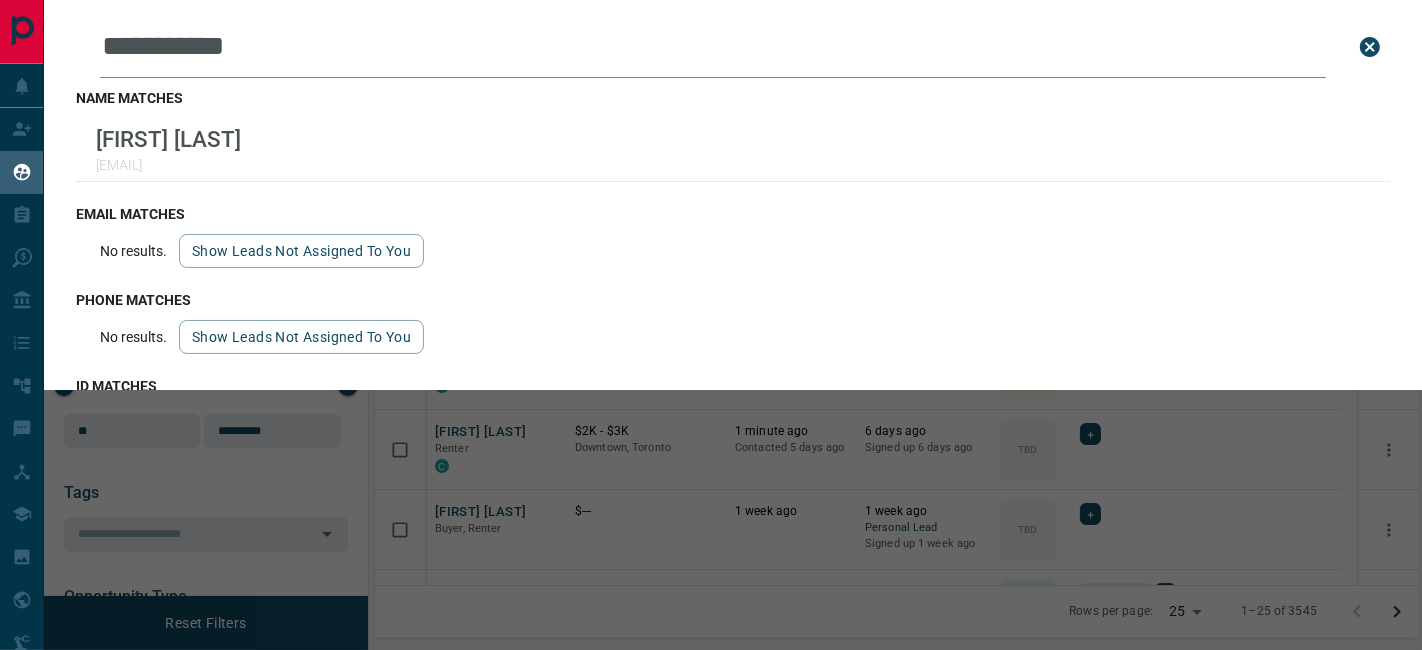 drag, startPoint x: 415, startPoint y: 50, endPoint x: 91, endPoint y: 48, distance: 324.00616 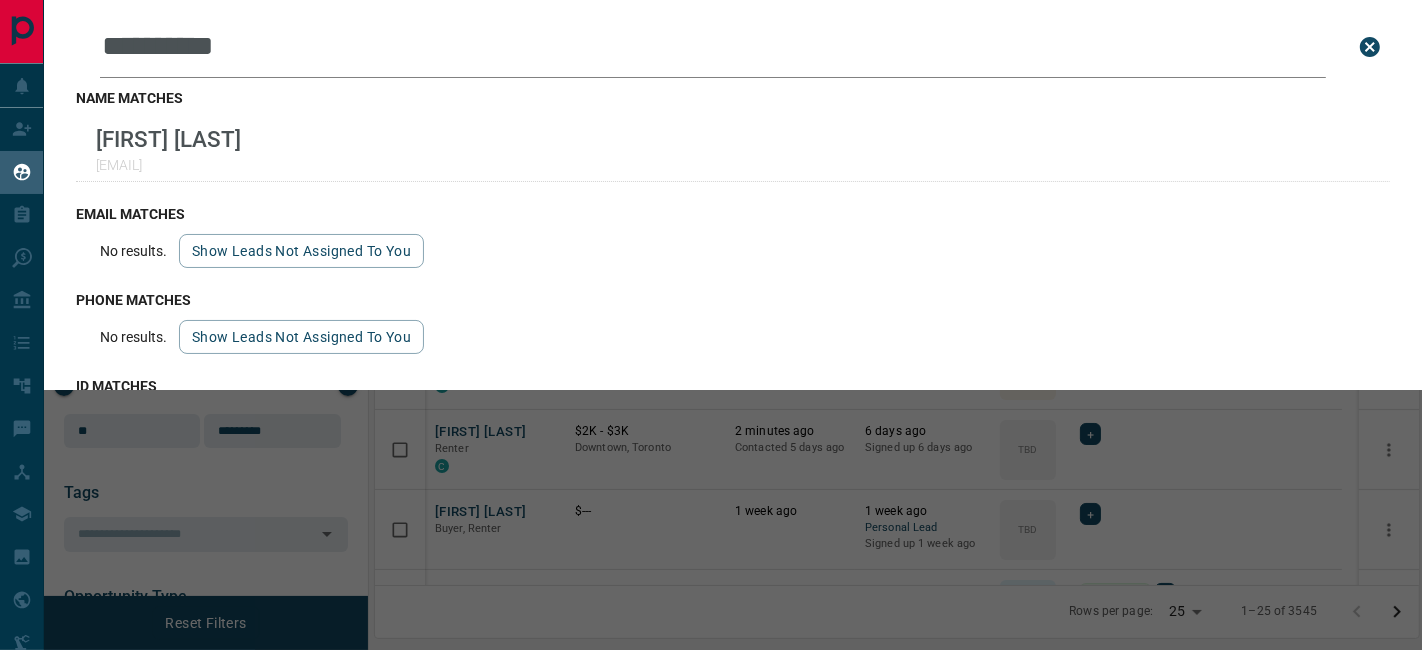 drag, startPoint x: 308, startPoint y: 44, endPoint x: 30, endPoint y: 62, distance: 278.58212 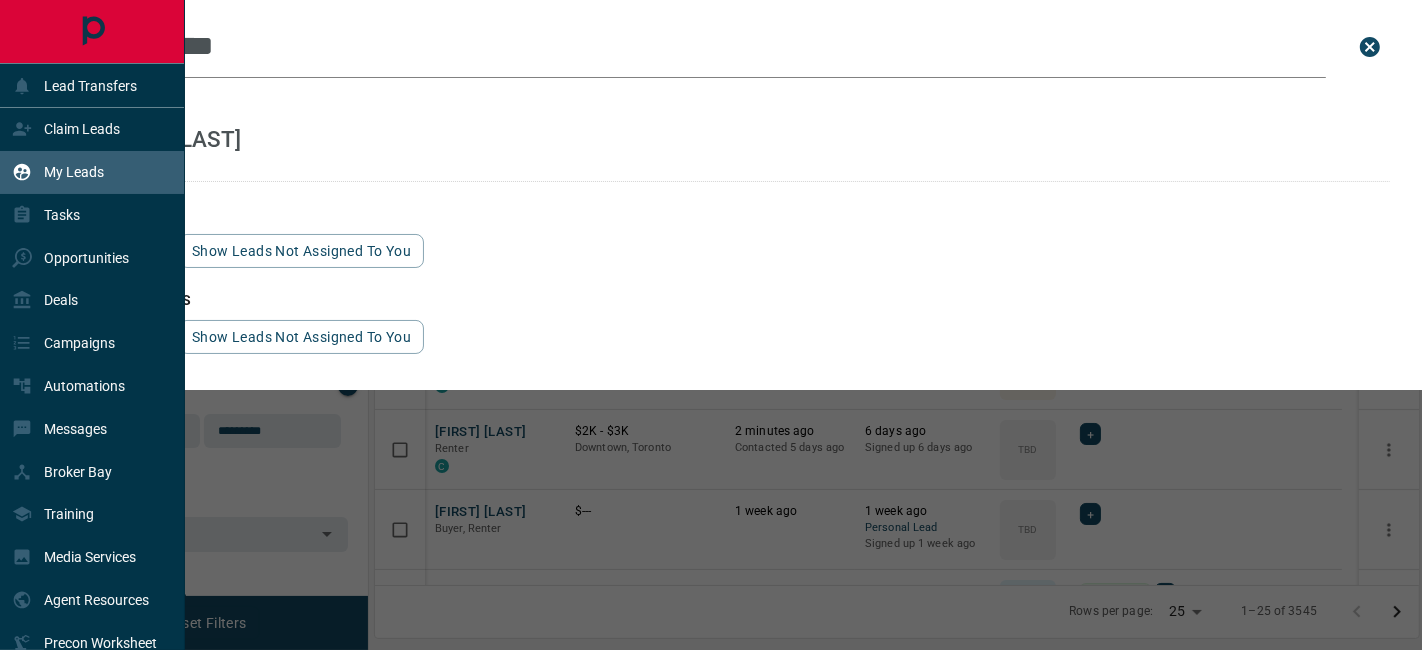 paste on "**" 